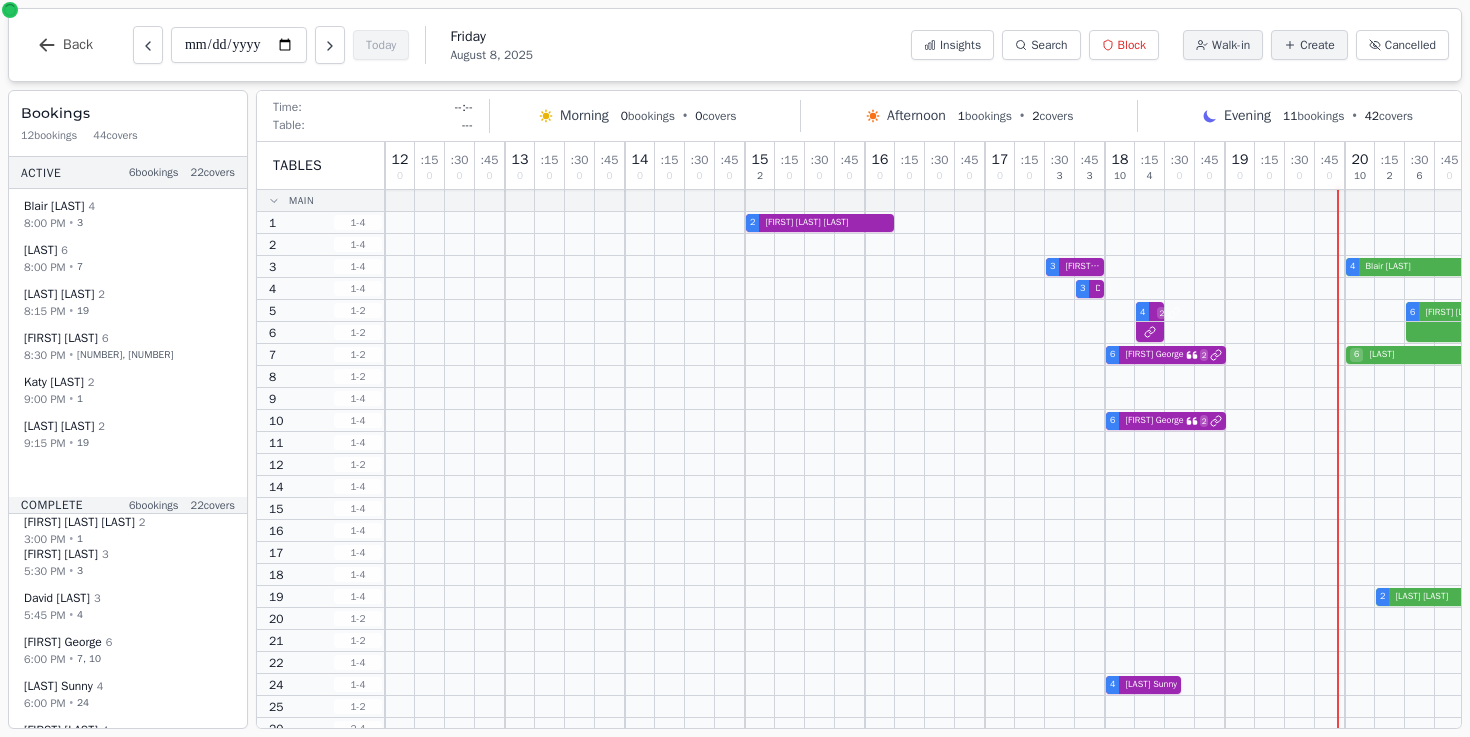 scroll, scrollTop: 0, scrollLeft: 0, axis: both 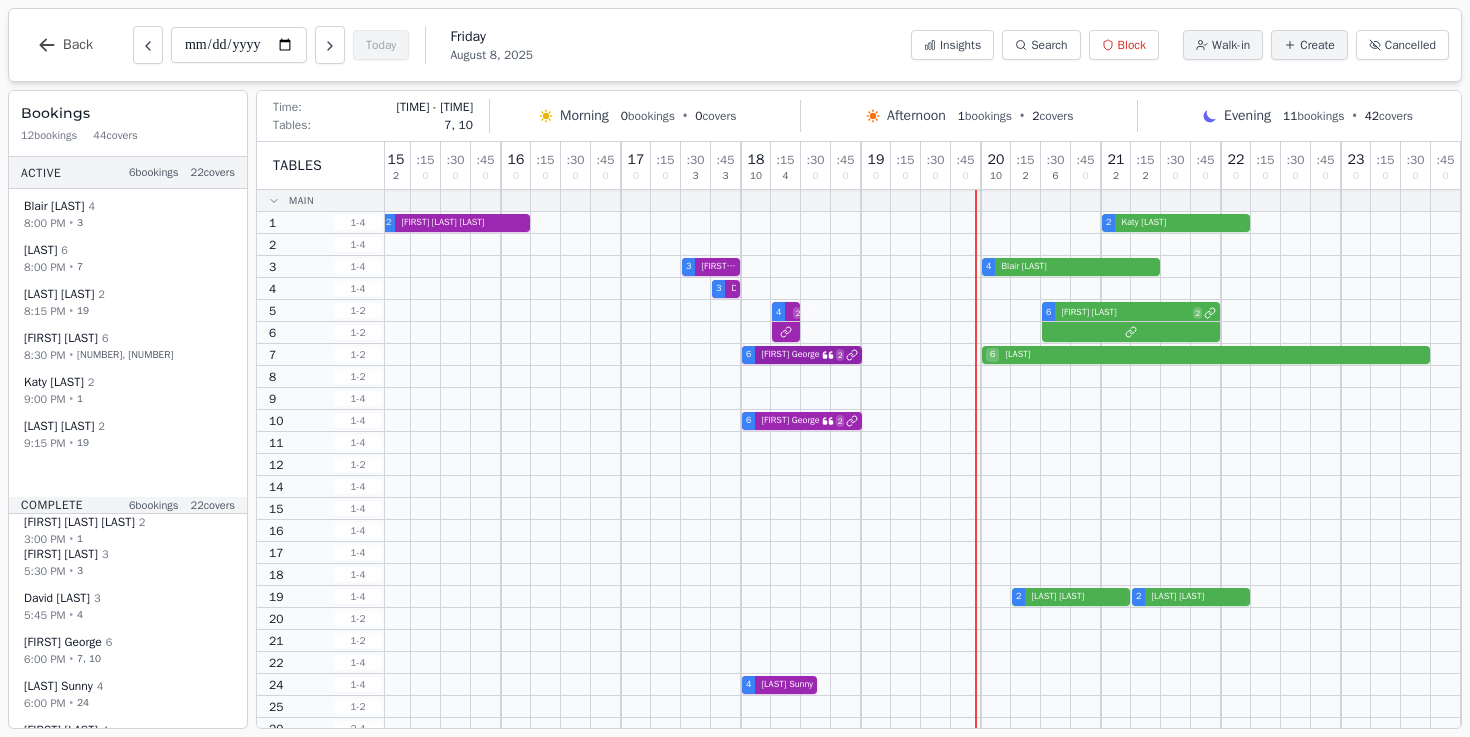 click on "6 Keith   George 2 6 Delfina" at bounding box center (741, 355) 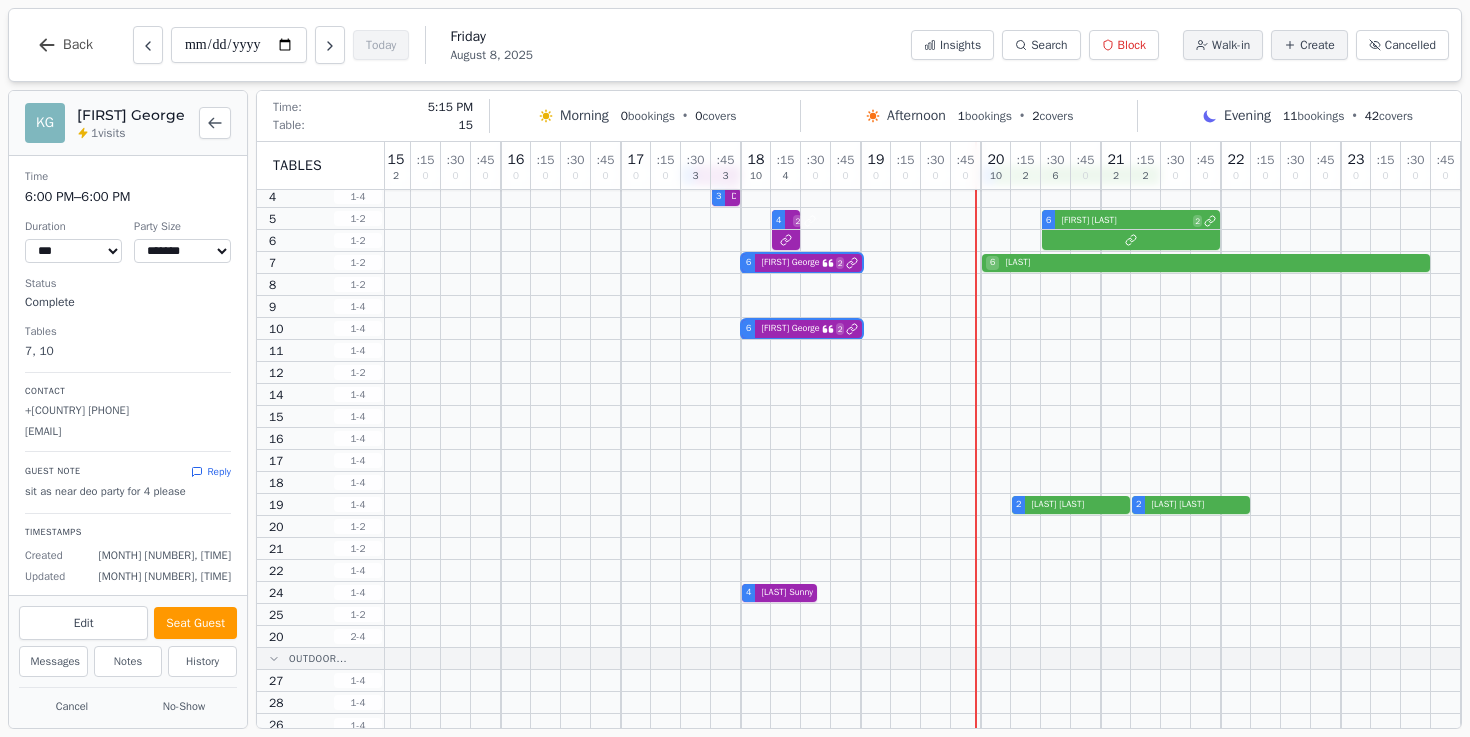 scroll, scrollTop: 100, scrollLeft: 364, axis: both 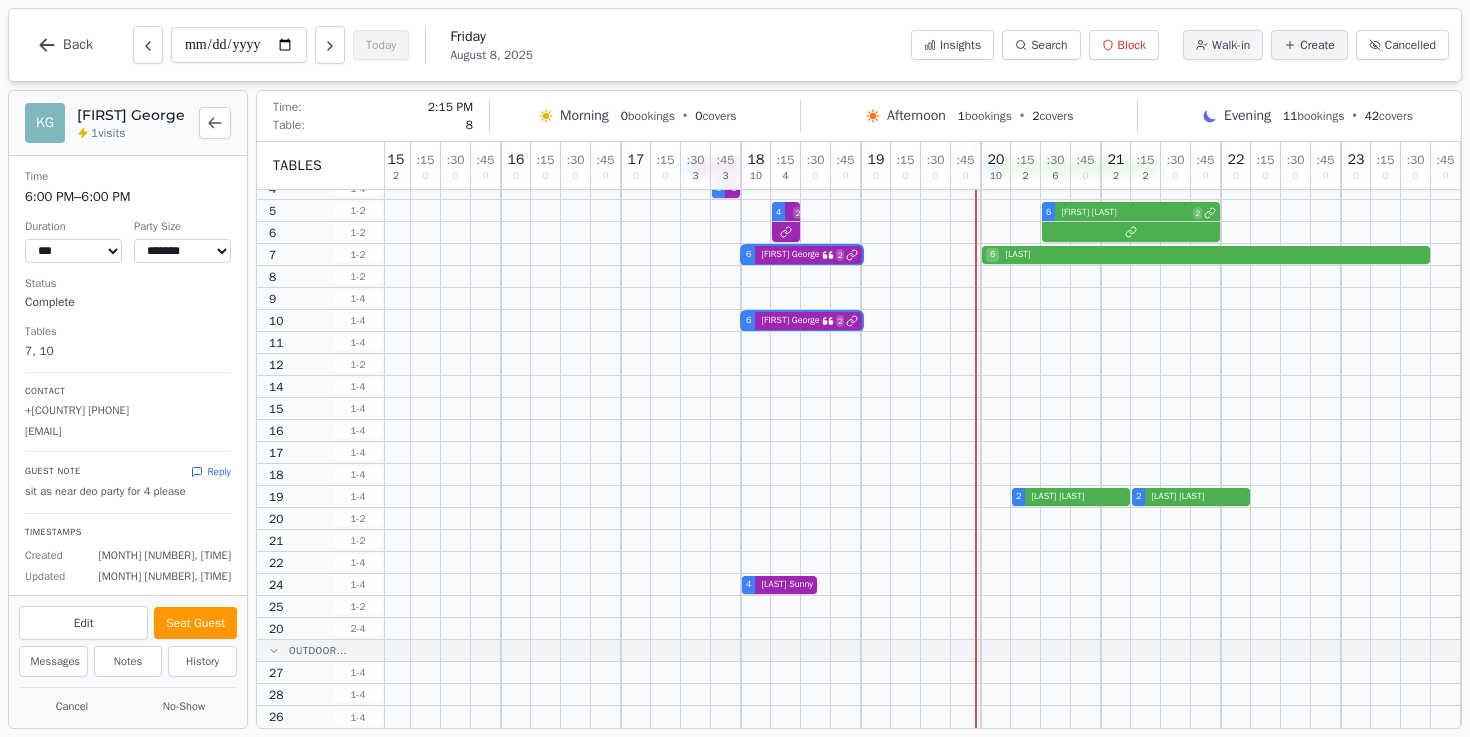 click on "8 1 - 2" at bounding box center (320, 277) 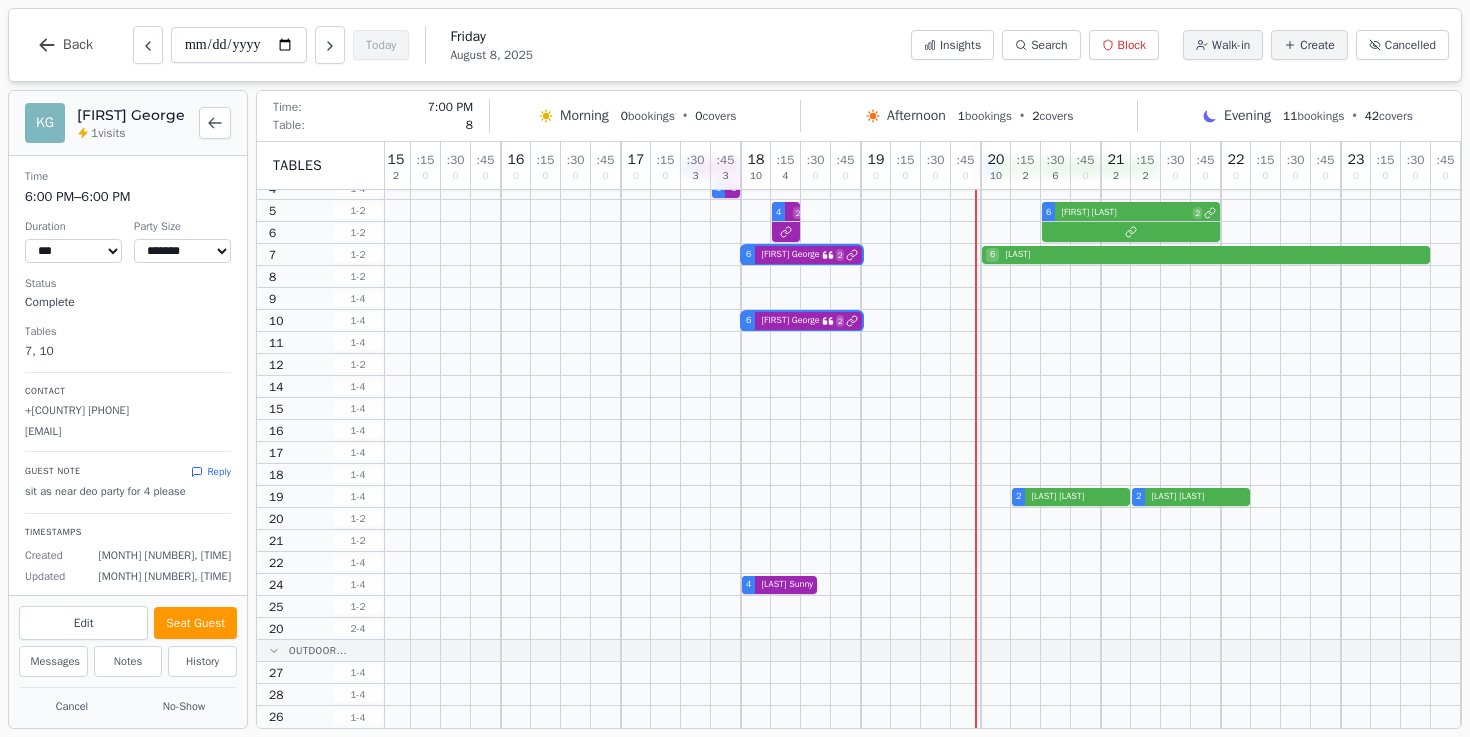 click at bounding box center (876, 276) 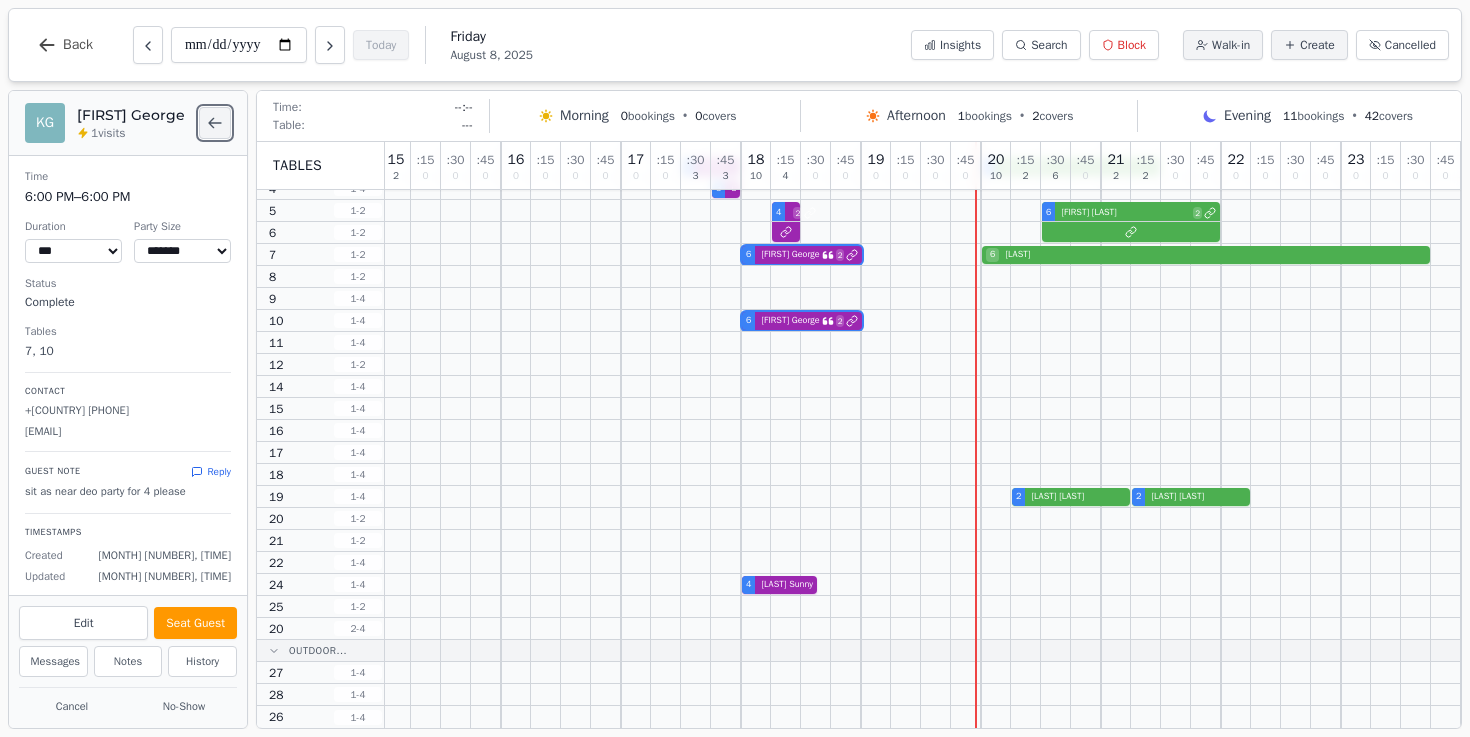 click 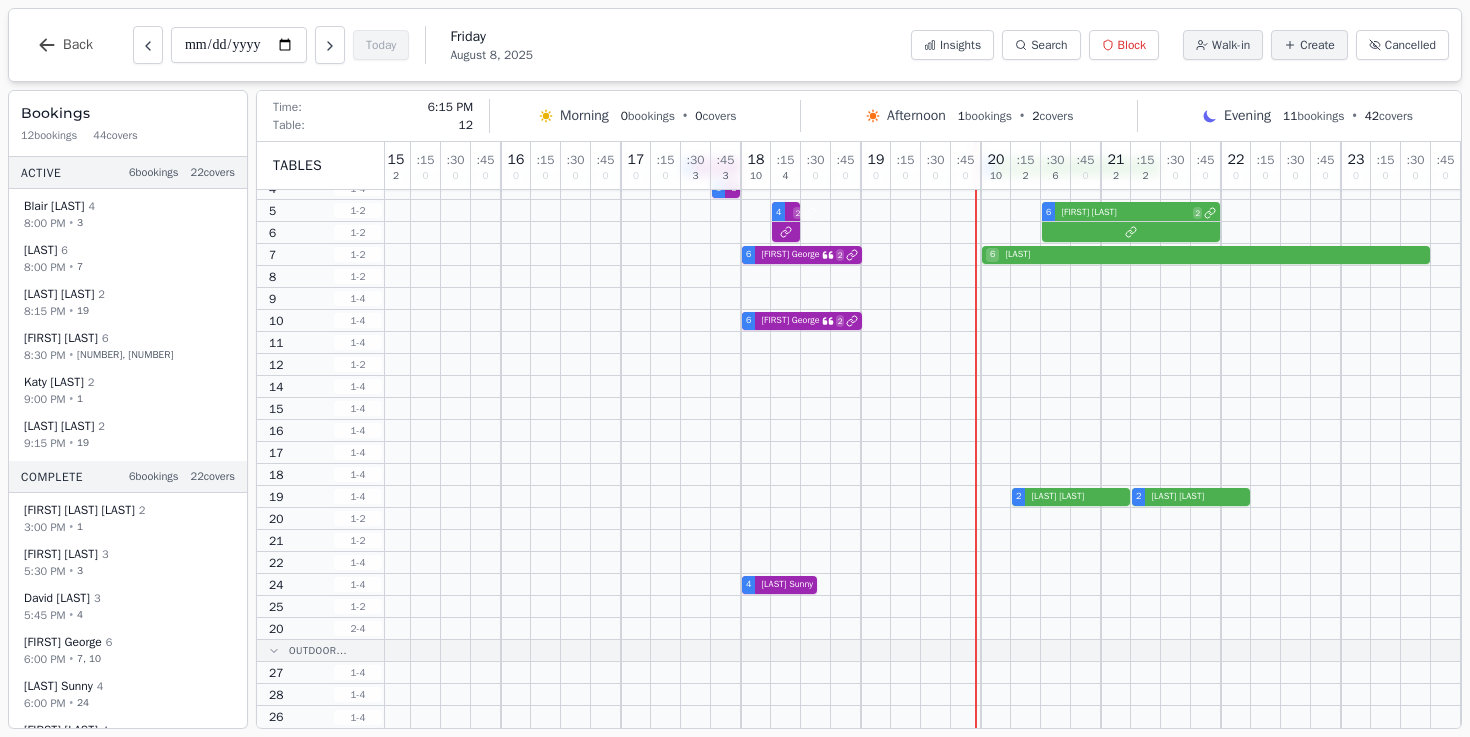drag, startPoint x: 755, startPoint y: 369, endPoint x: 810, endPoint y: 369, distance: 55 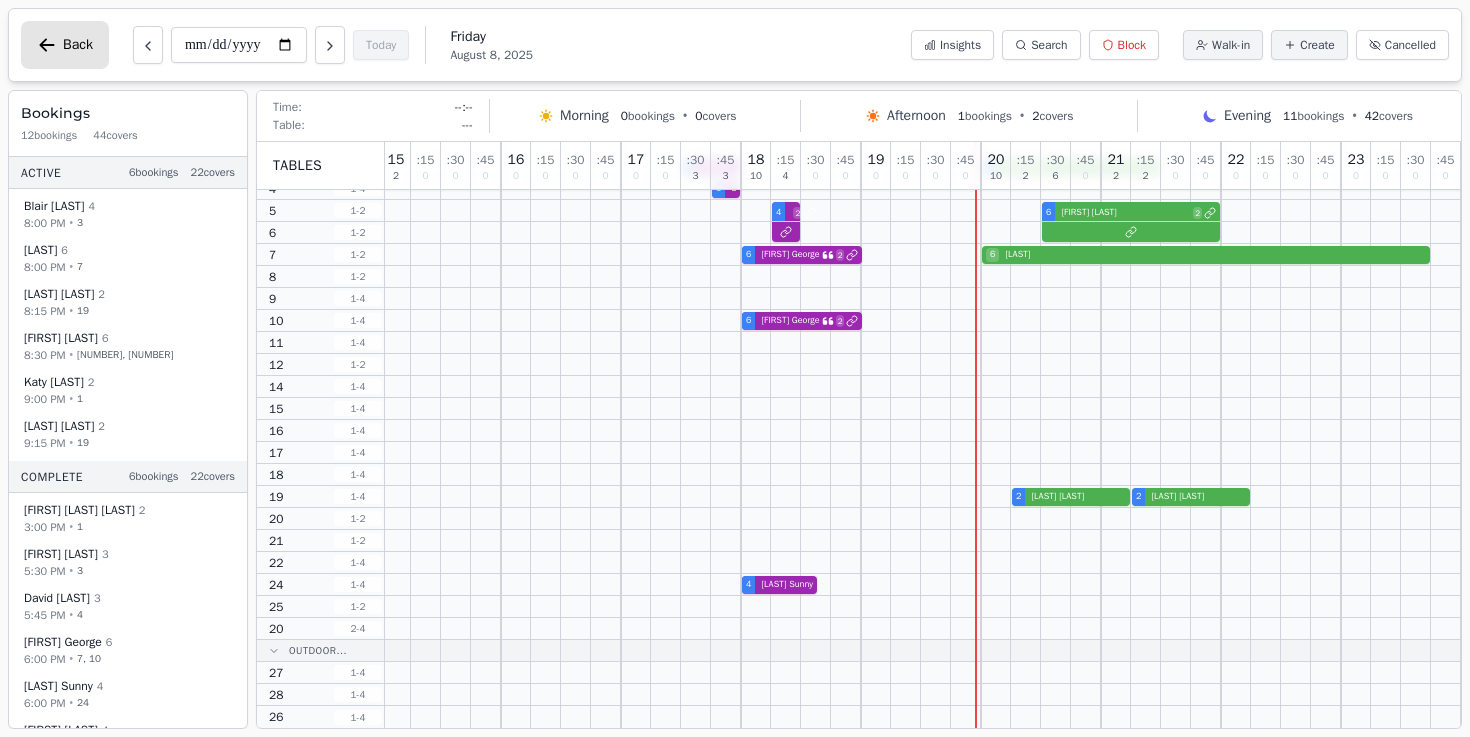 click 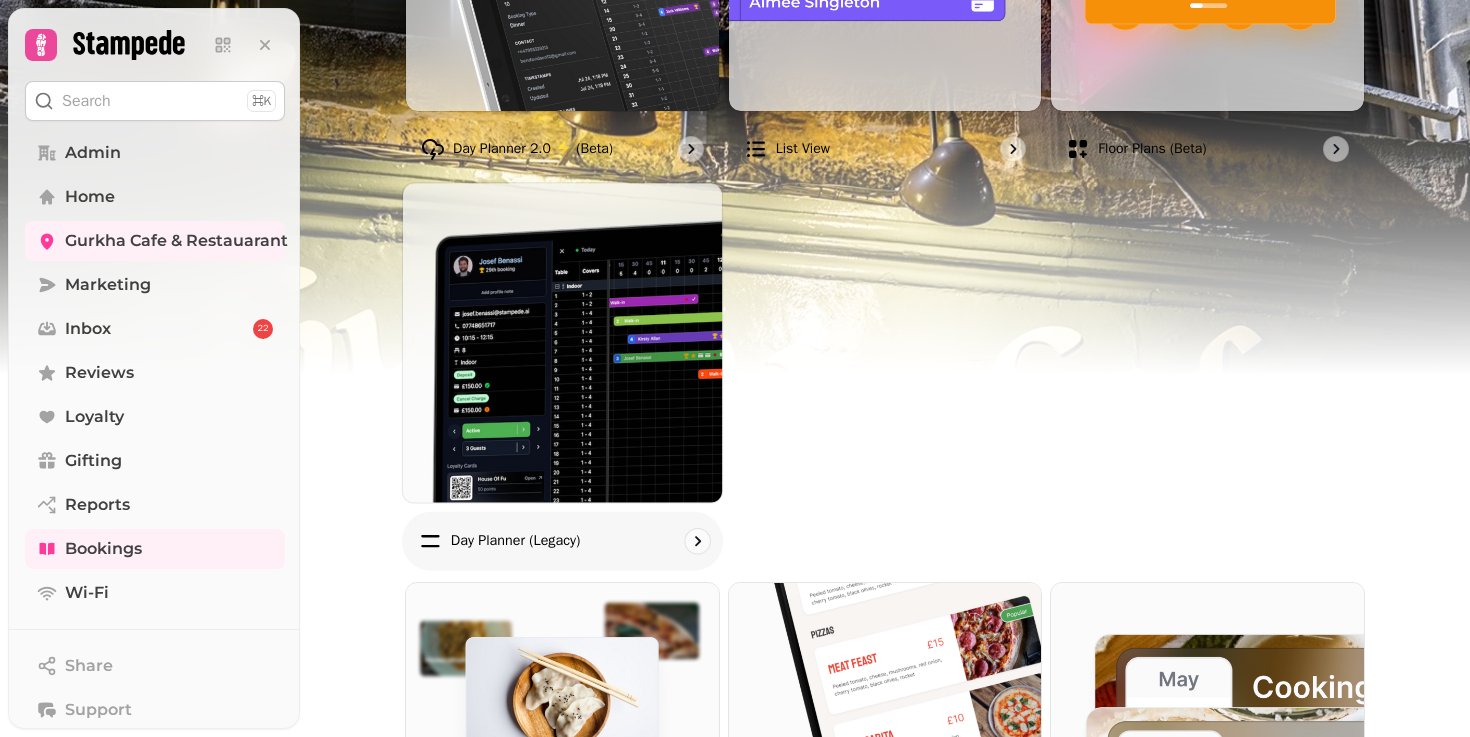 scroll, scrollTop: 446, scrollLeft: 0, axis: vertical 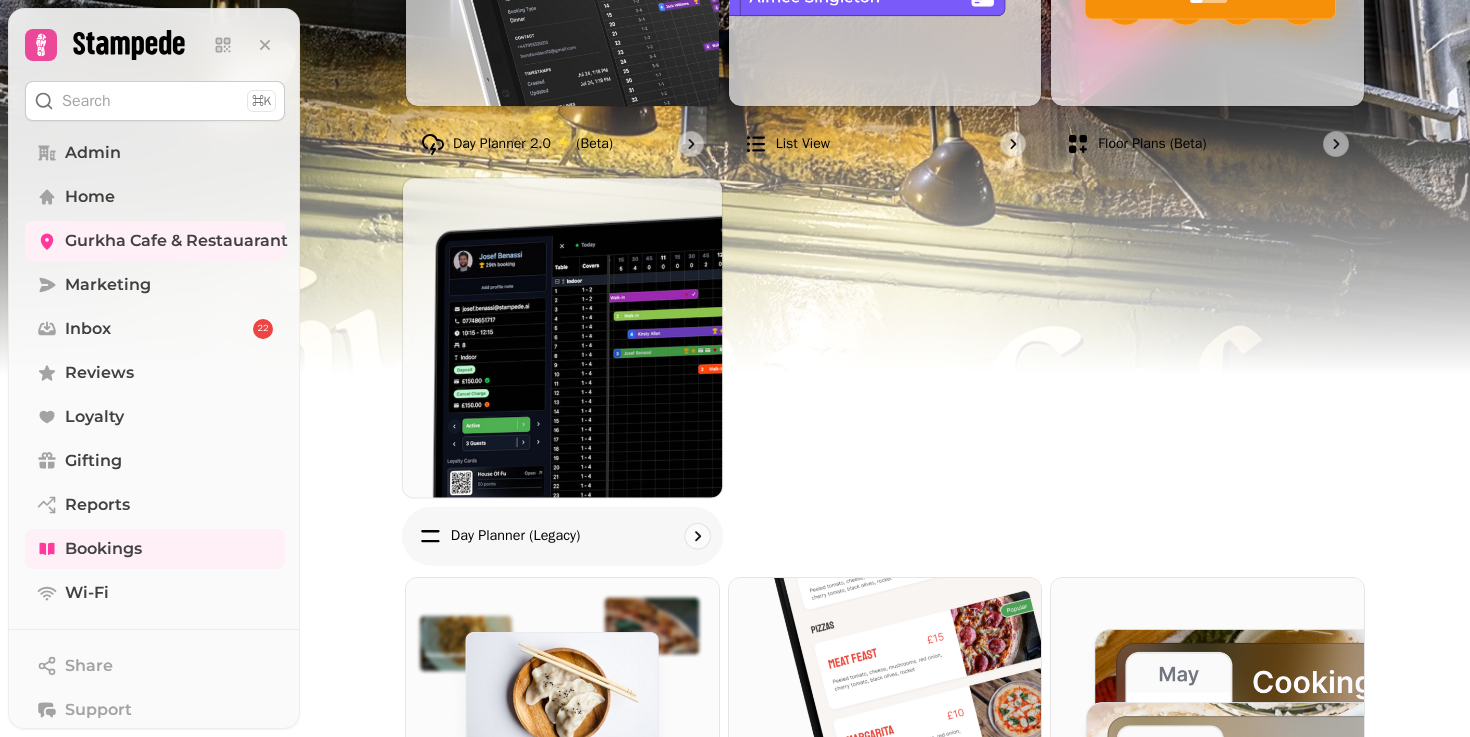 click at bounding box center [562, 337] 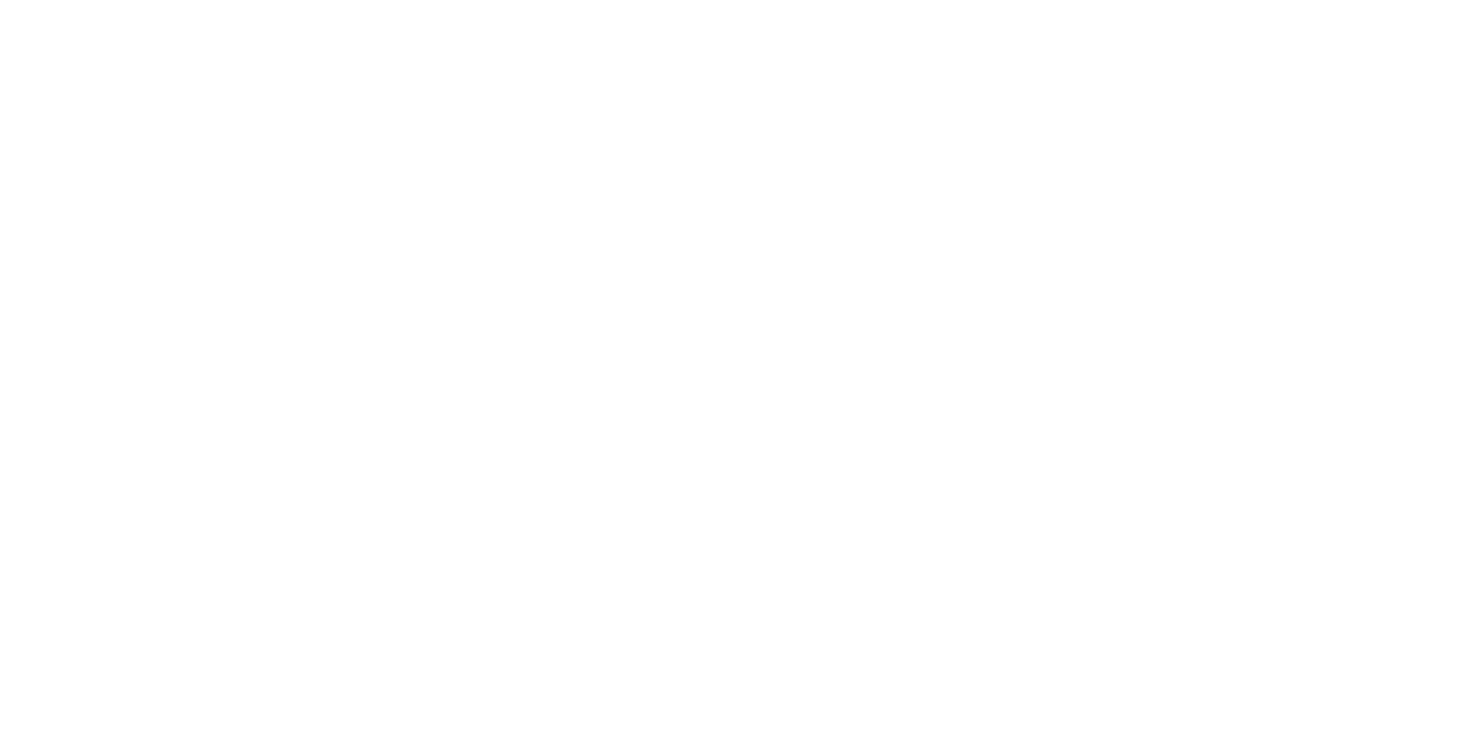 scroll, scrollTop: 0, scrollLeft: 0, axis: both 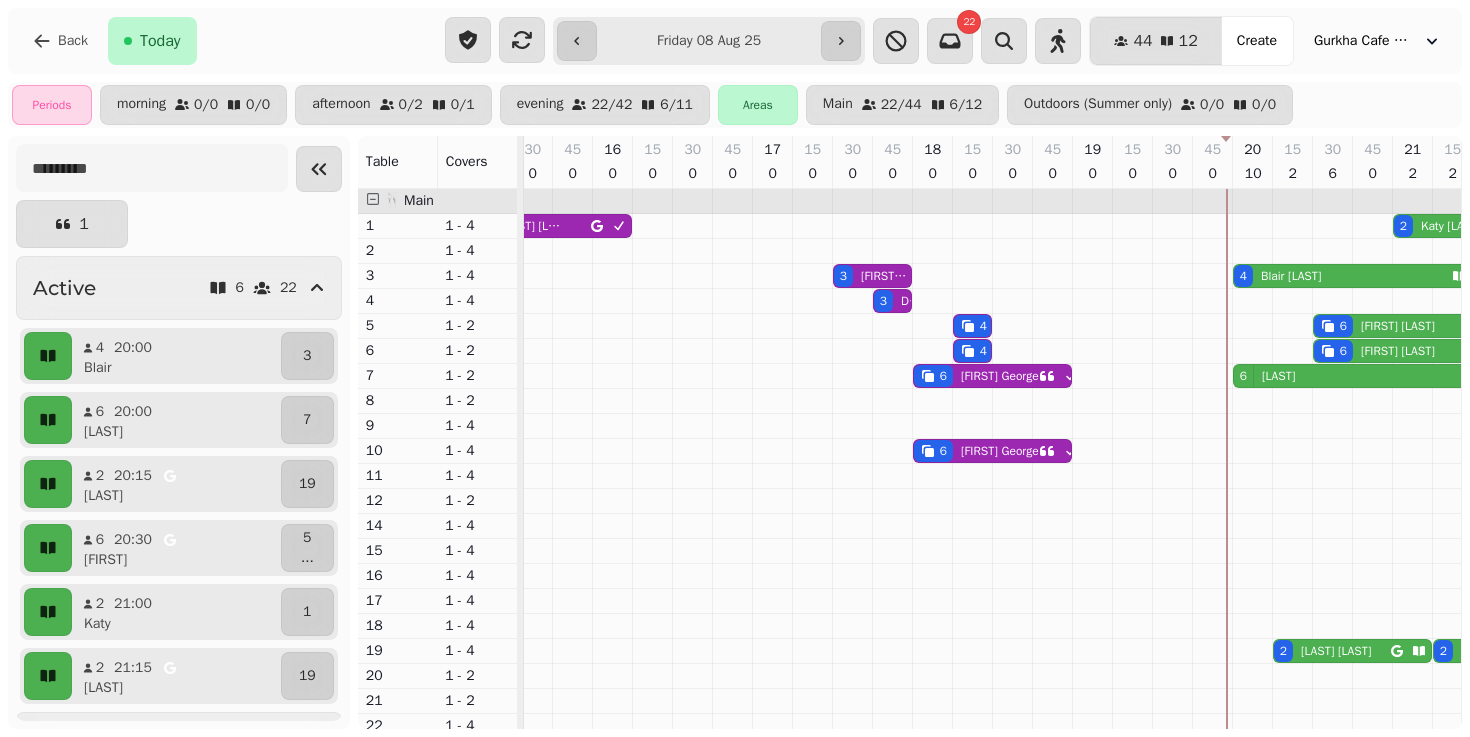click on "8" at bounding box center [398, 401] 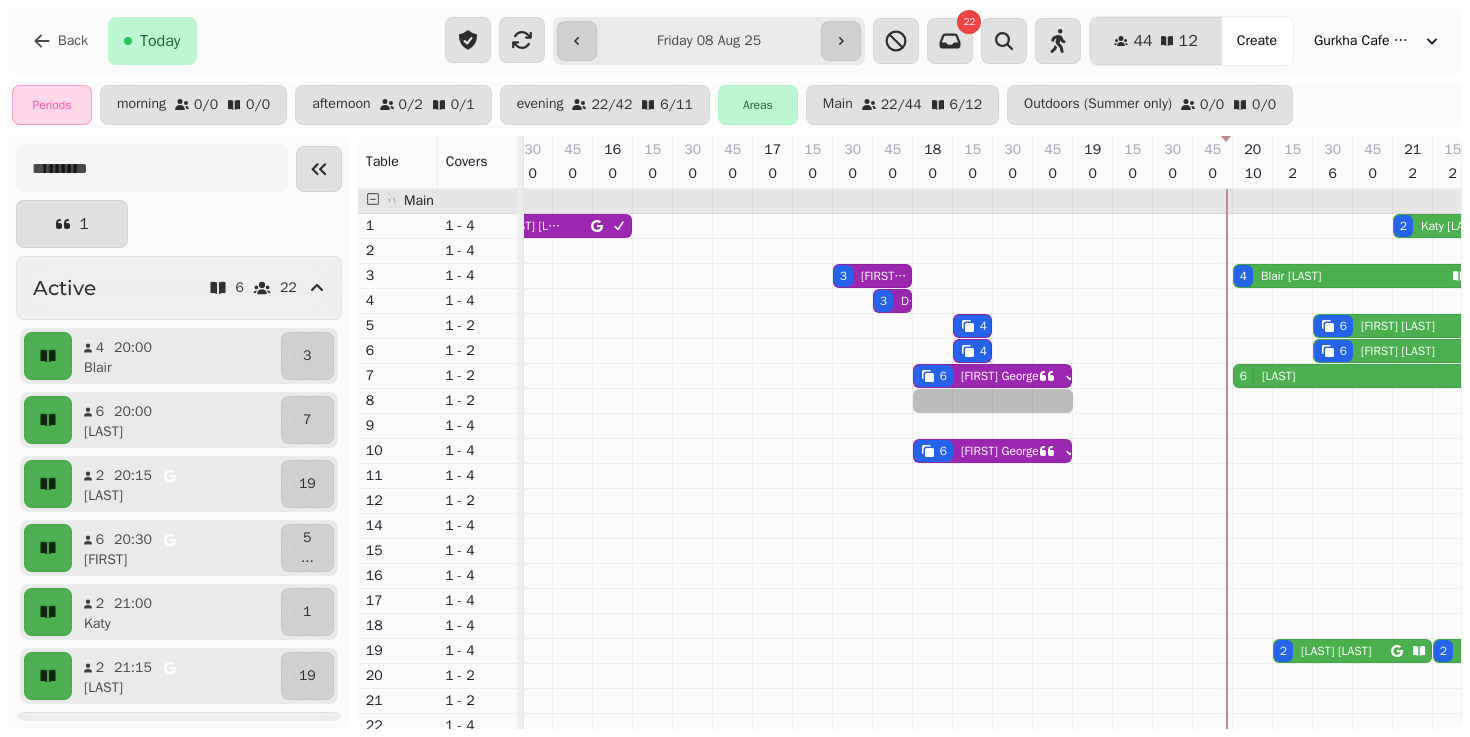 drag, startPoint x: 940, startPoint y: 398, endPoint x: 1063, endPoint y: 398, distance: 123 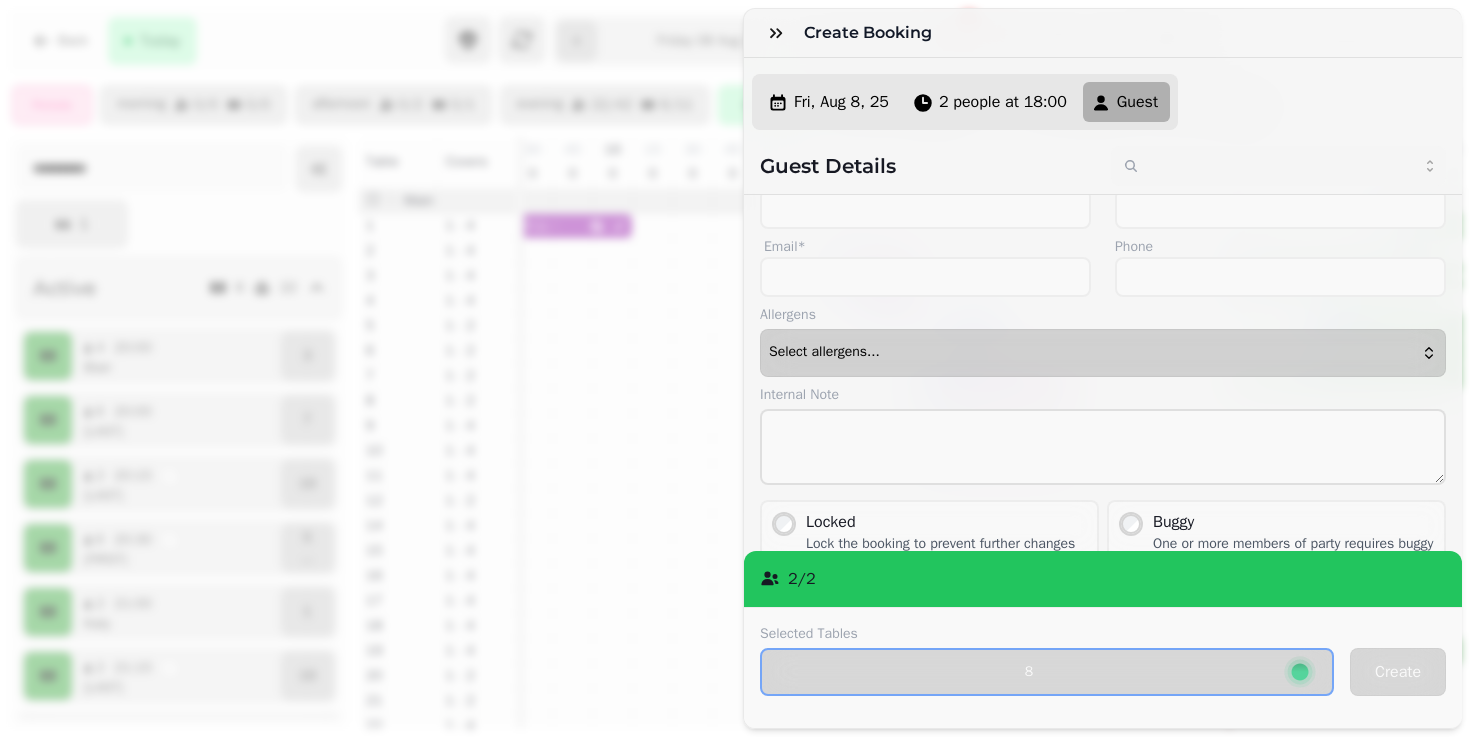 scroll, scrollTop: 0, scrollLeft: 0, axis: both 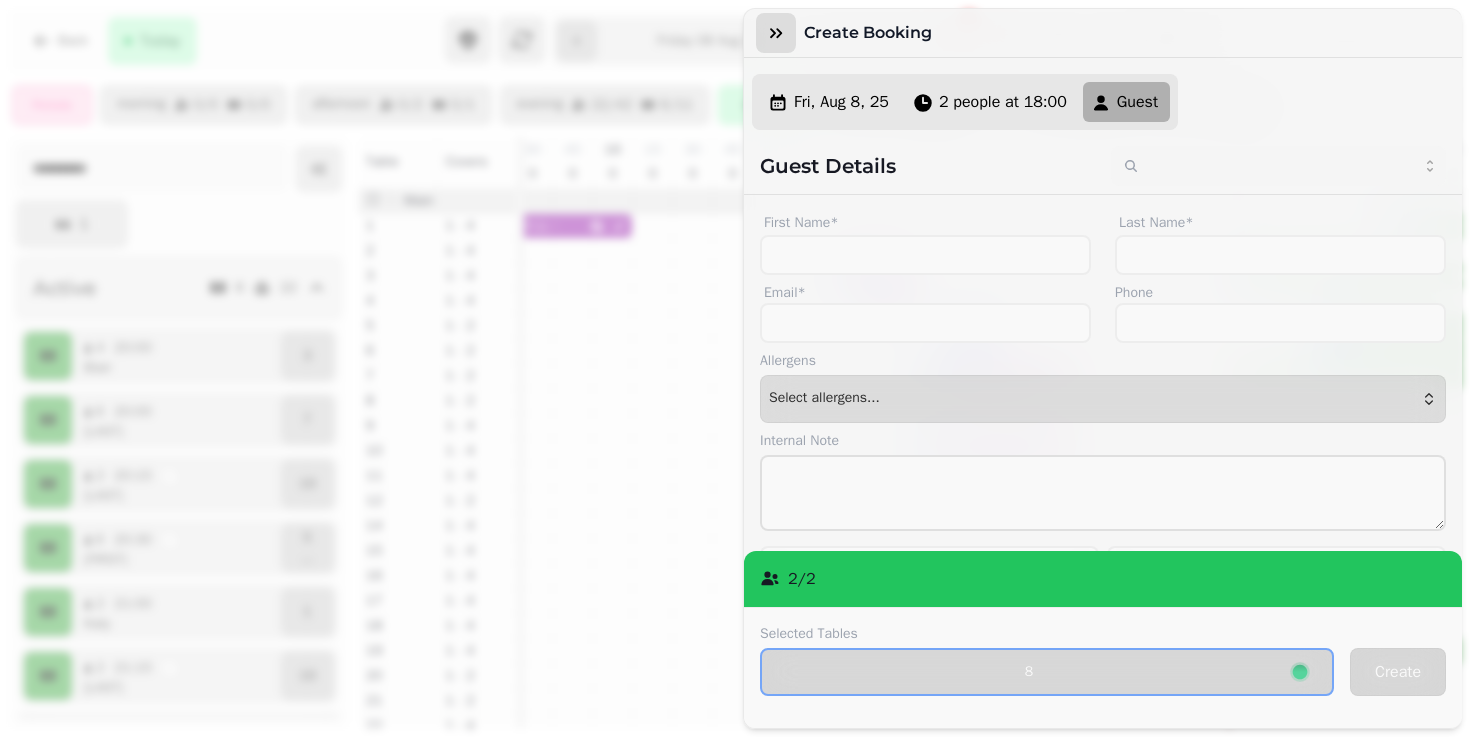click 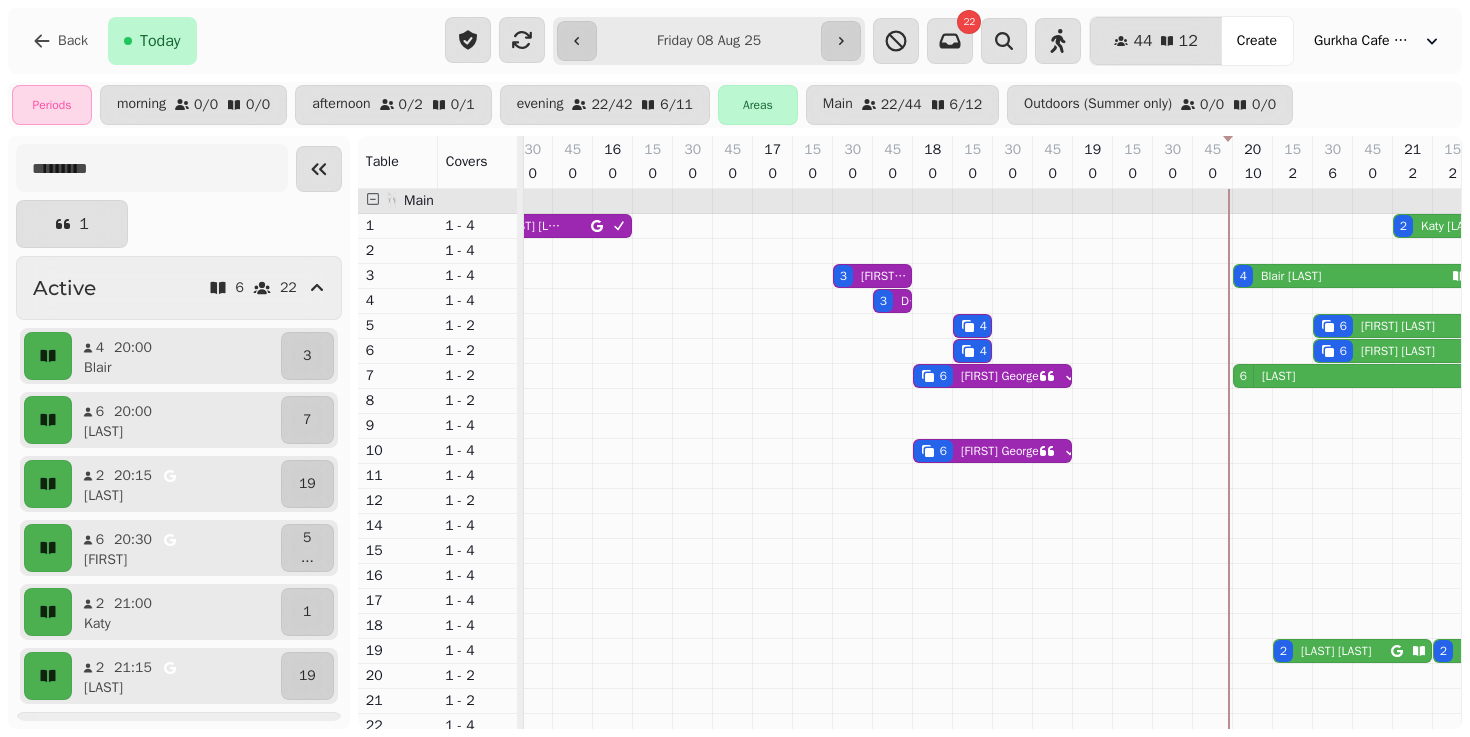 click 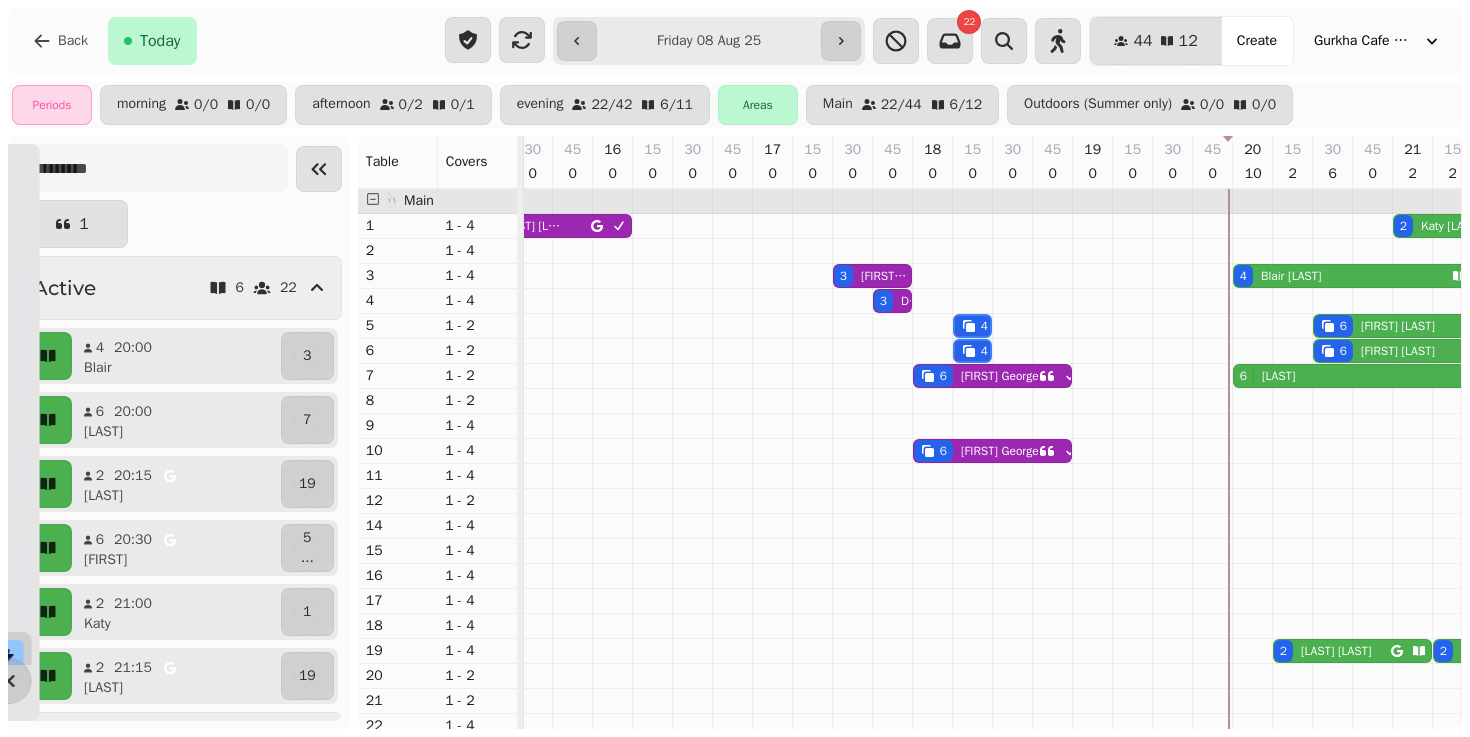 scroll, scrollTop: 0, scrollLeft: 983, axis: horizontal 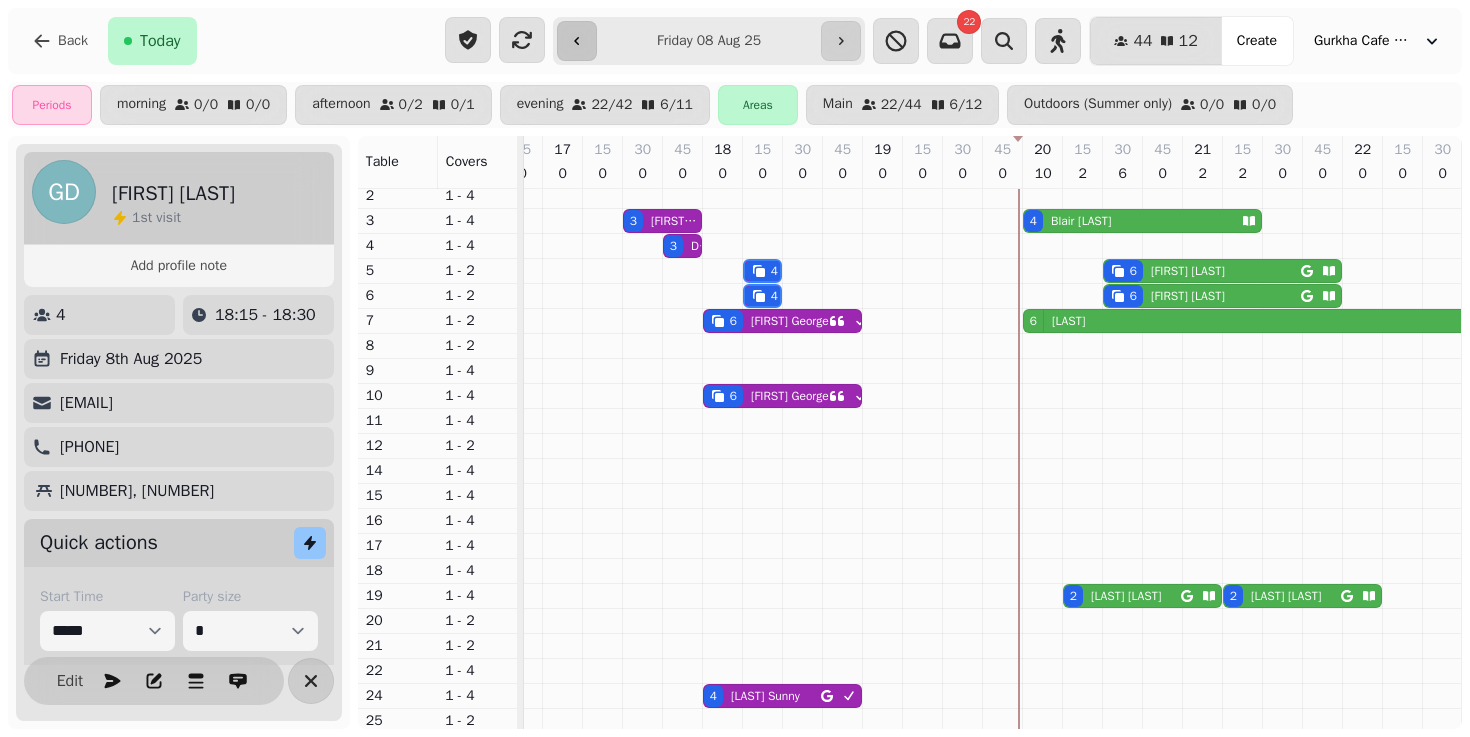 click 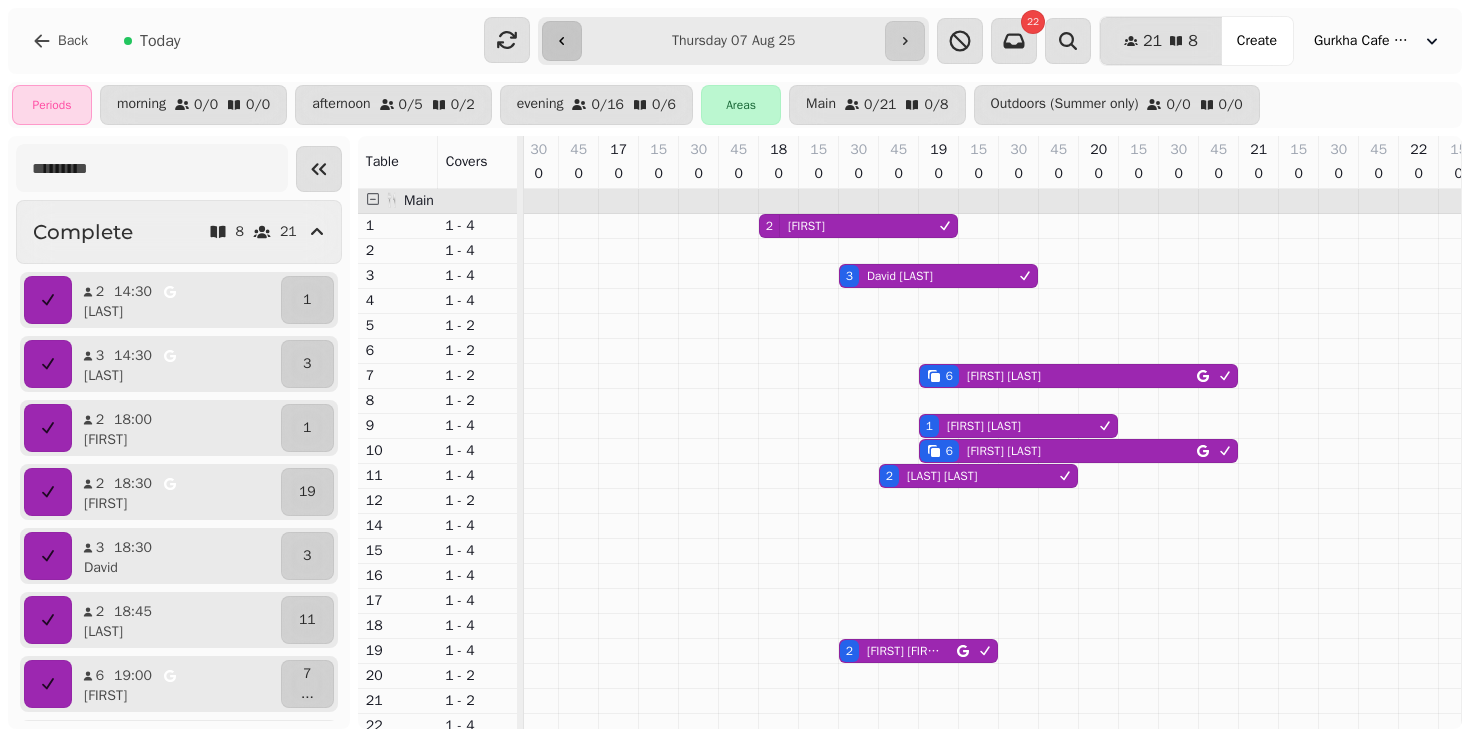click 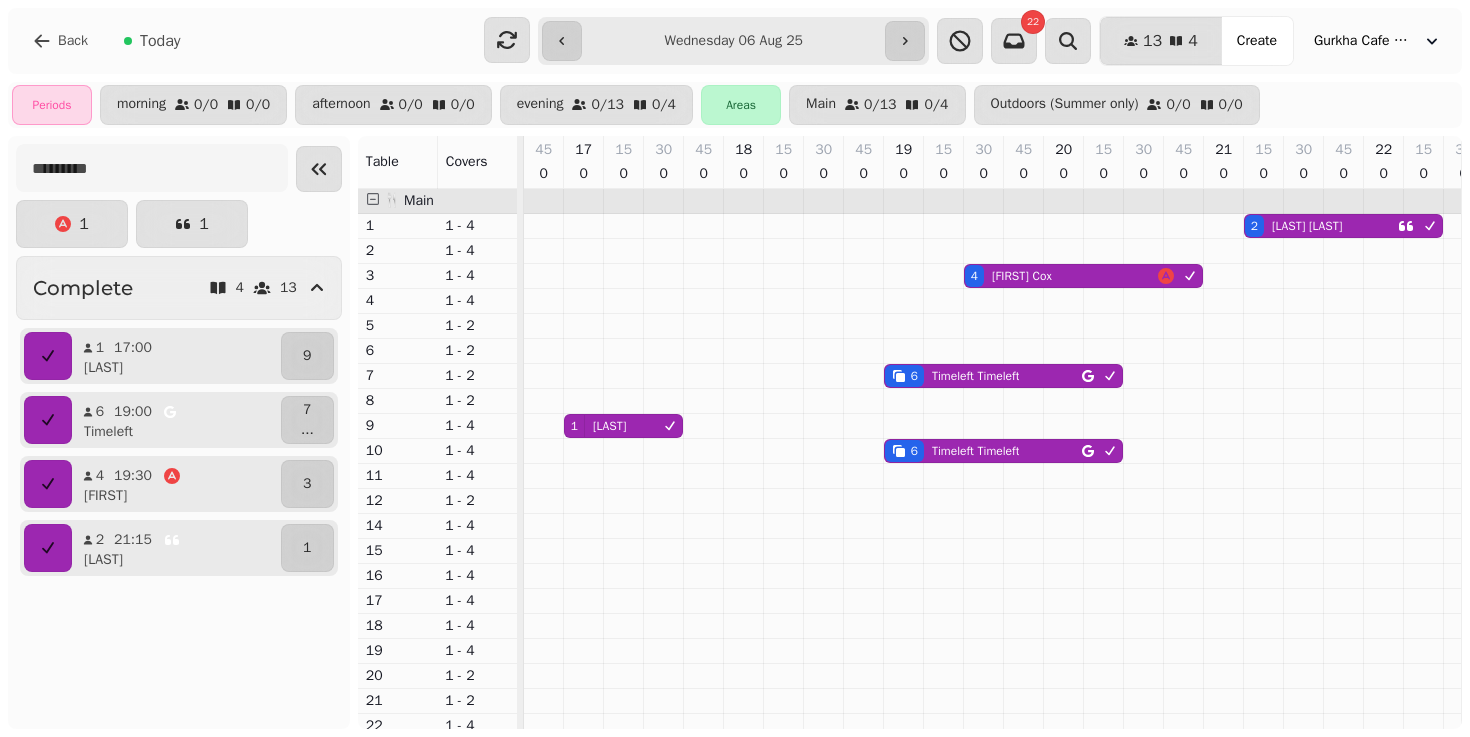 click on "Timeleft   Timeleft" at bounding box center (976, 376) 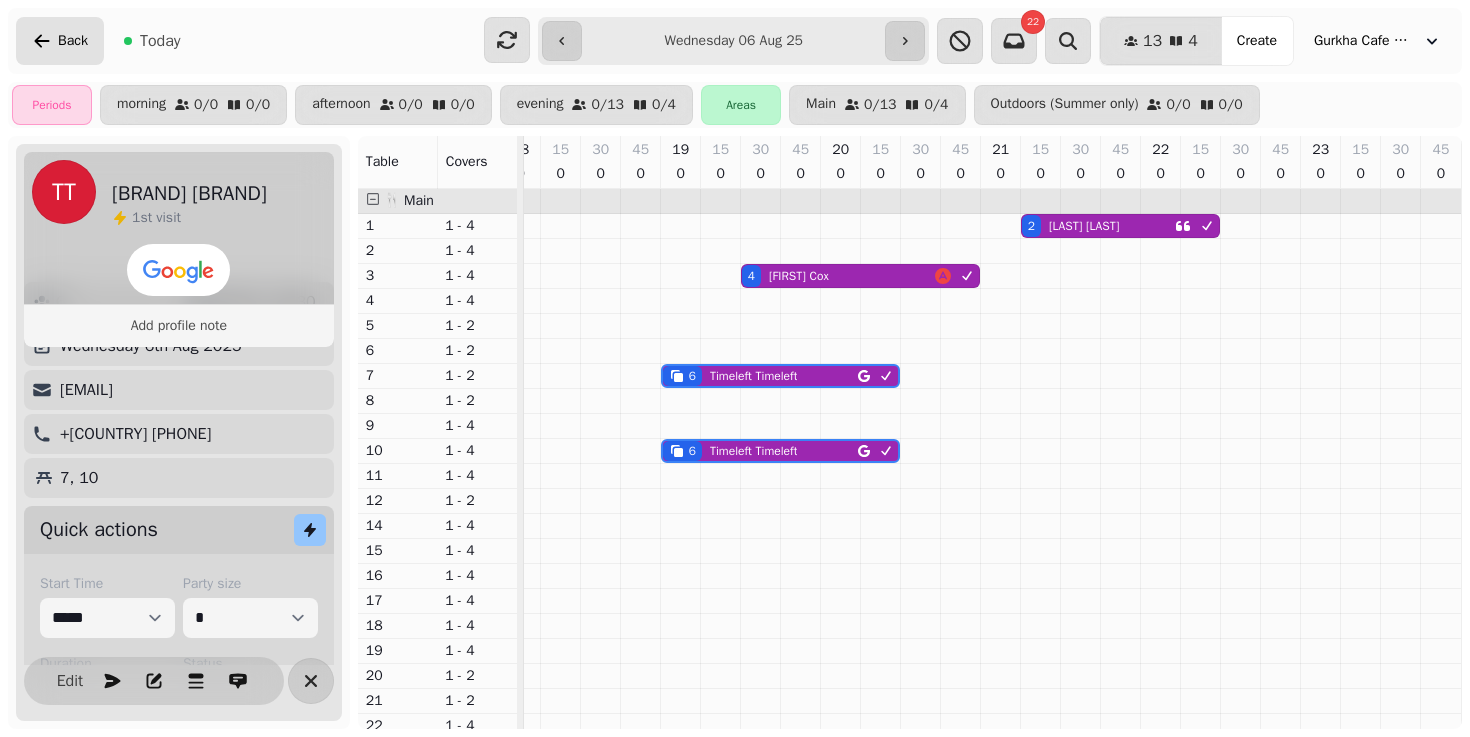 click 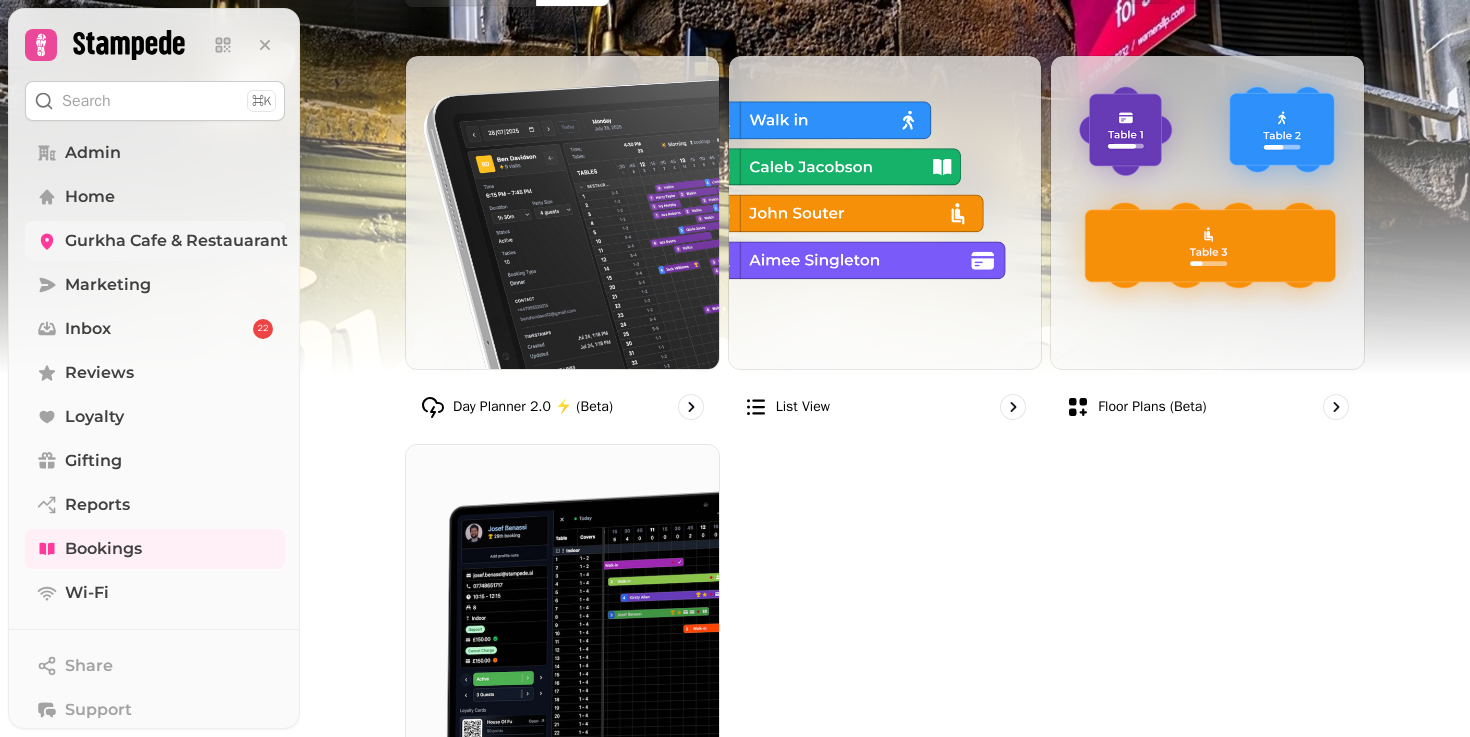 click on "Gurkha Cafe & Restauarant" at bounding box center (176, 241) 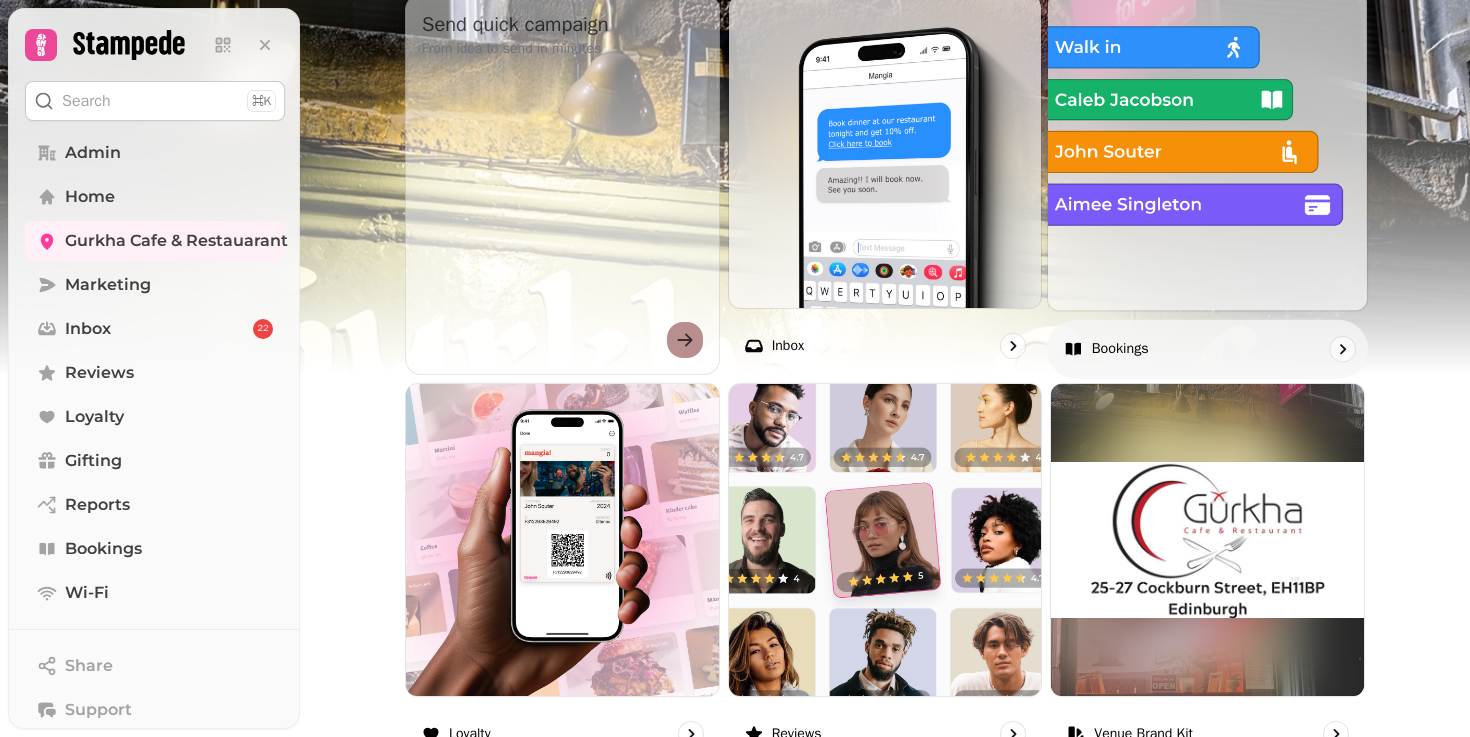 click at bounding box center [1207, 150] 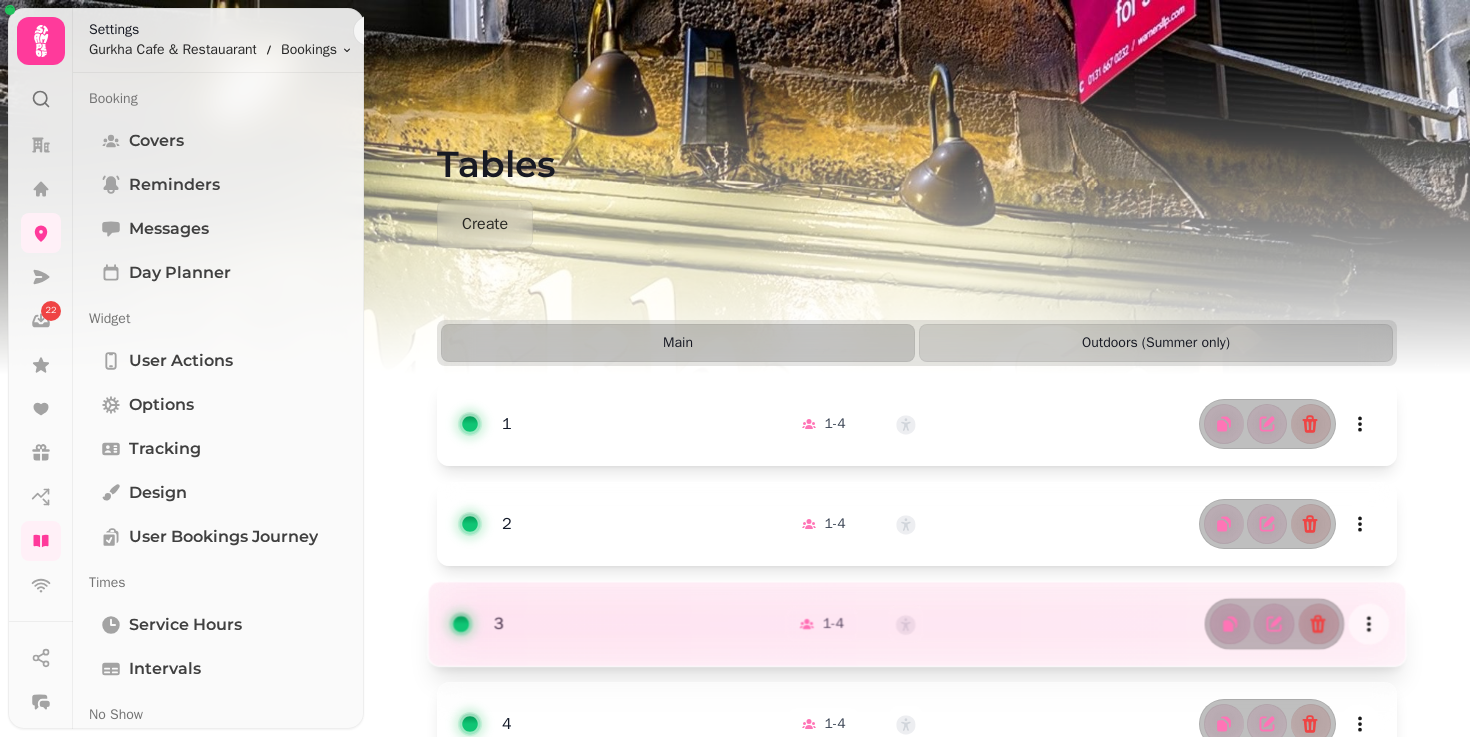 scroll, scrollTop: 0, scrollLeft: 0, axis: both 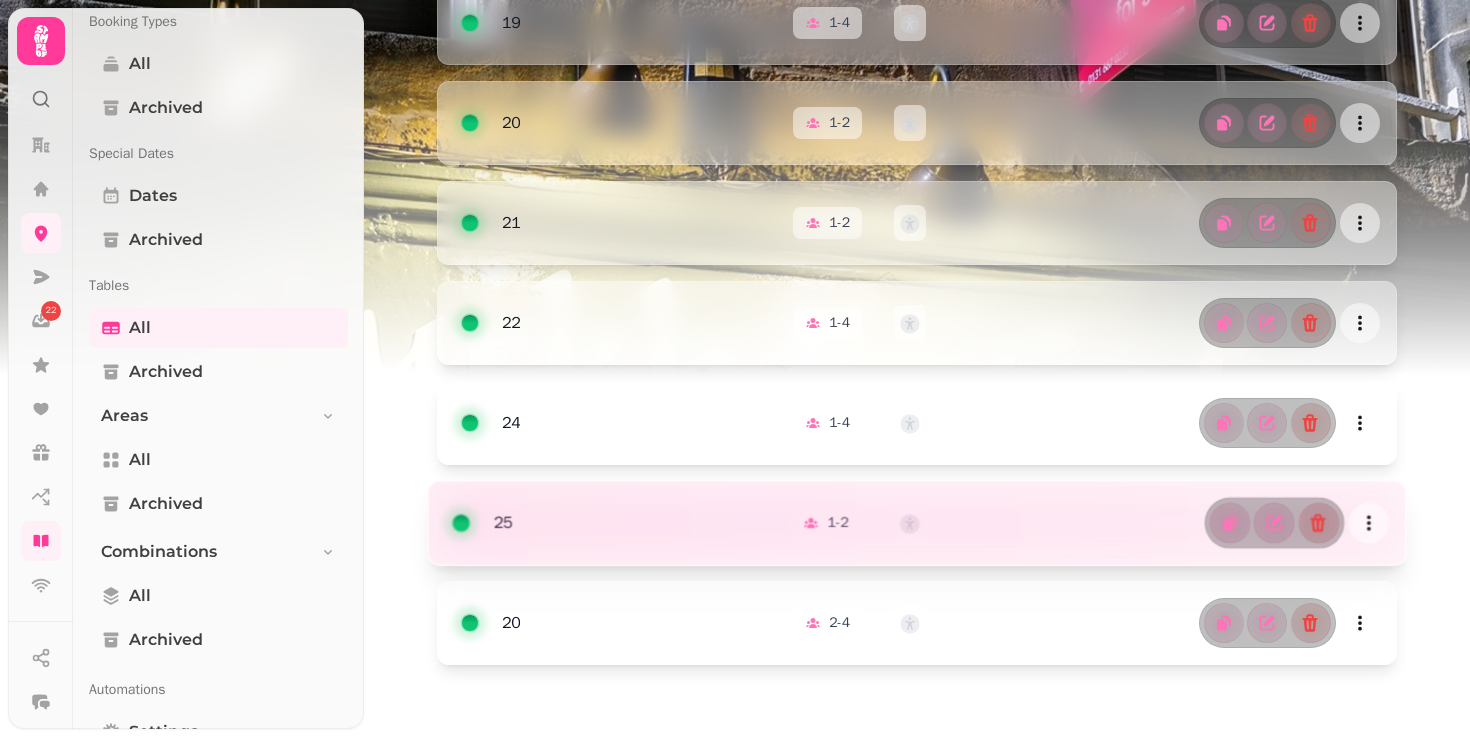type 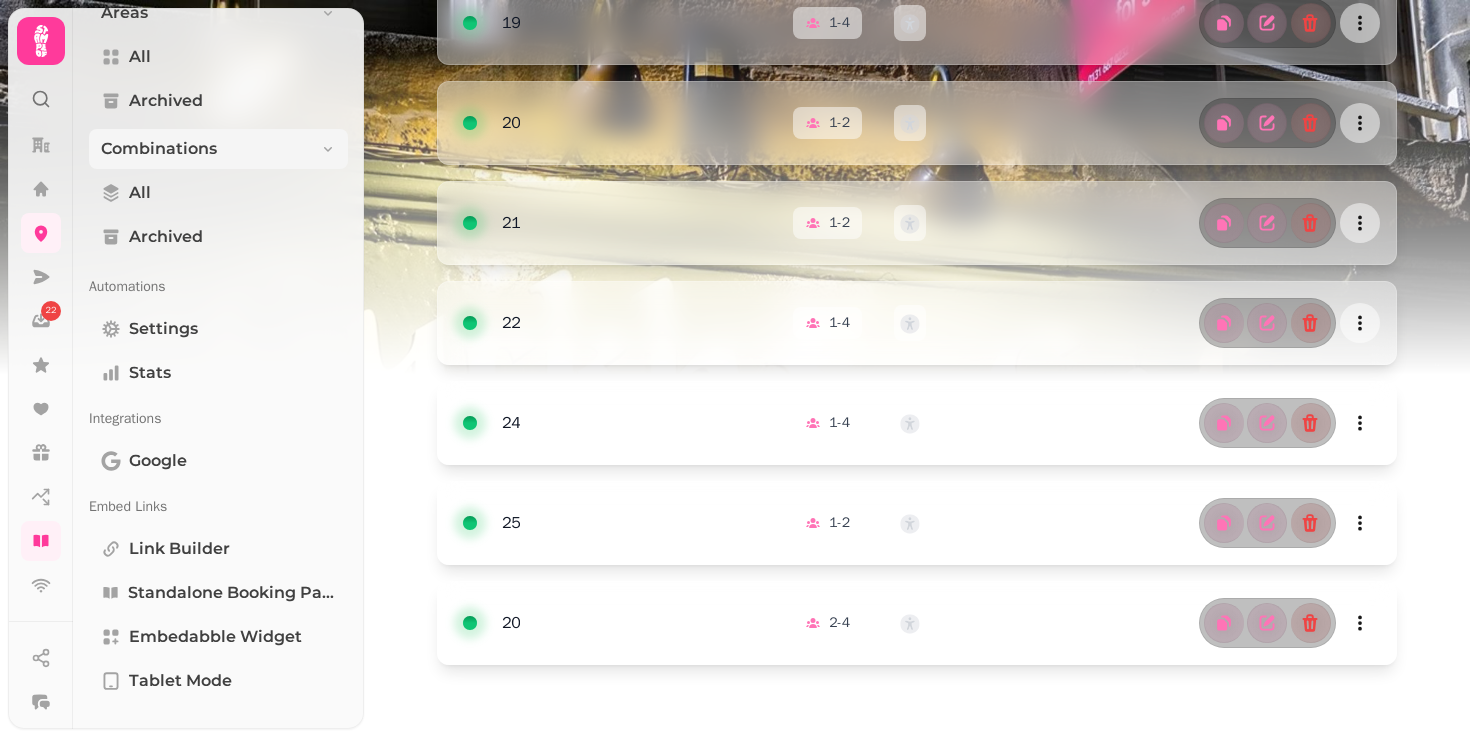scroll, scrollTop: 1460, scrollLeft: 0, axis: vertical 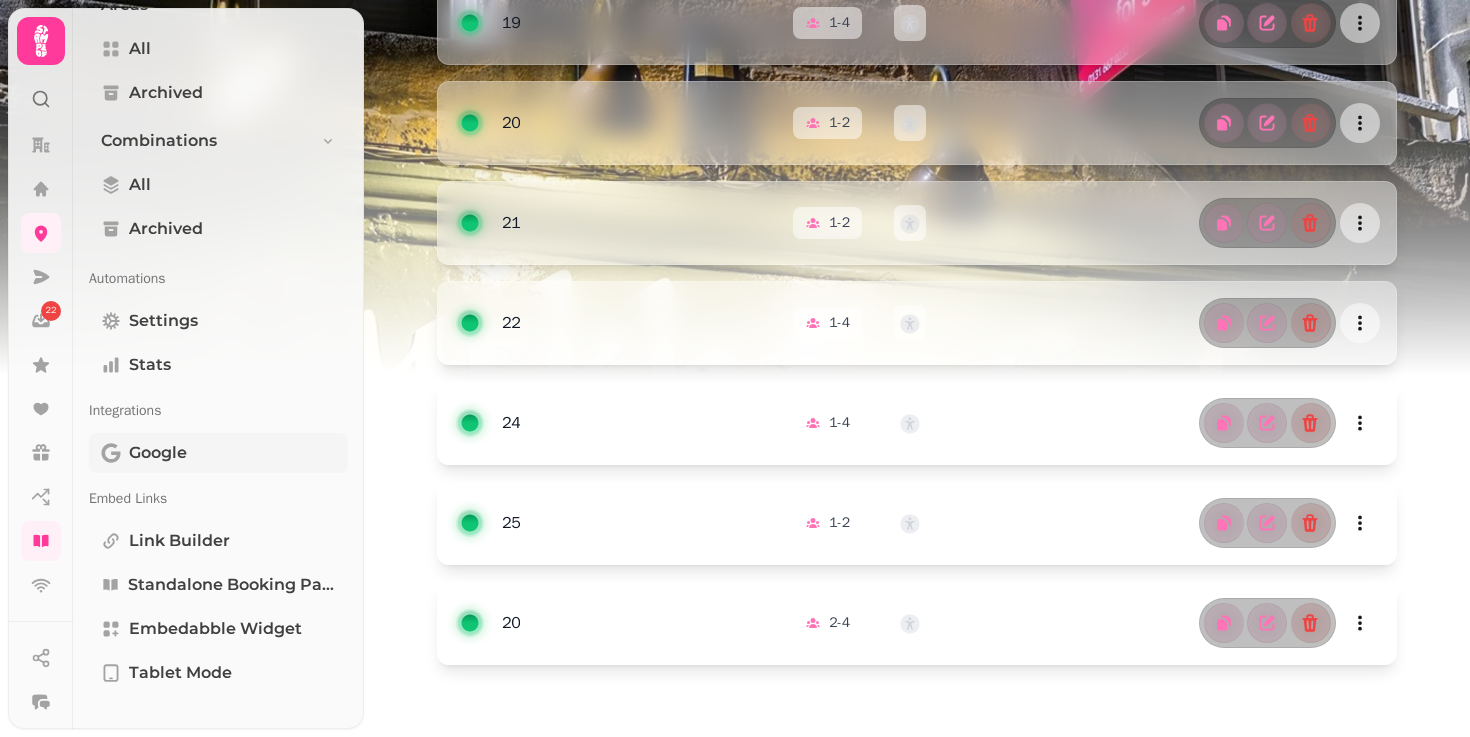 click on "Google" at bounding box center (218, 453) 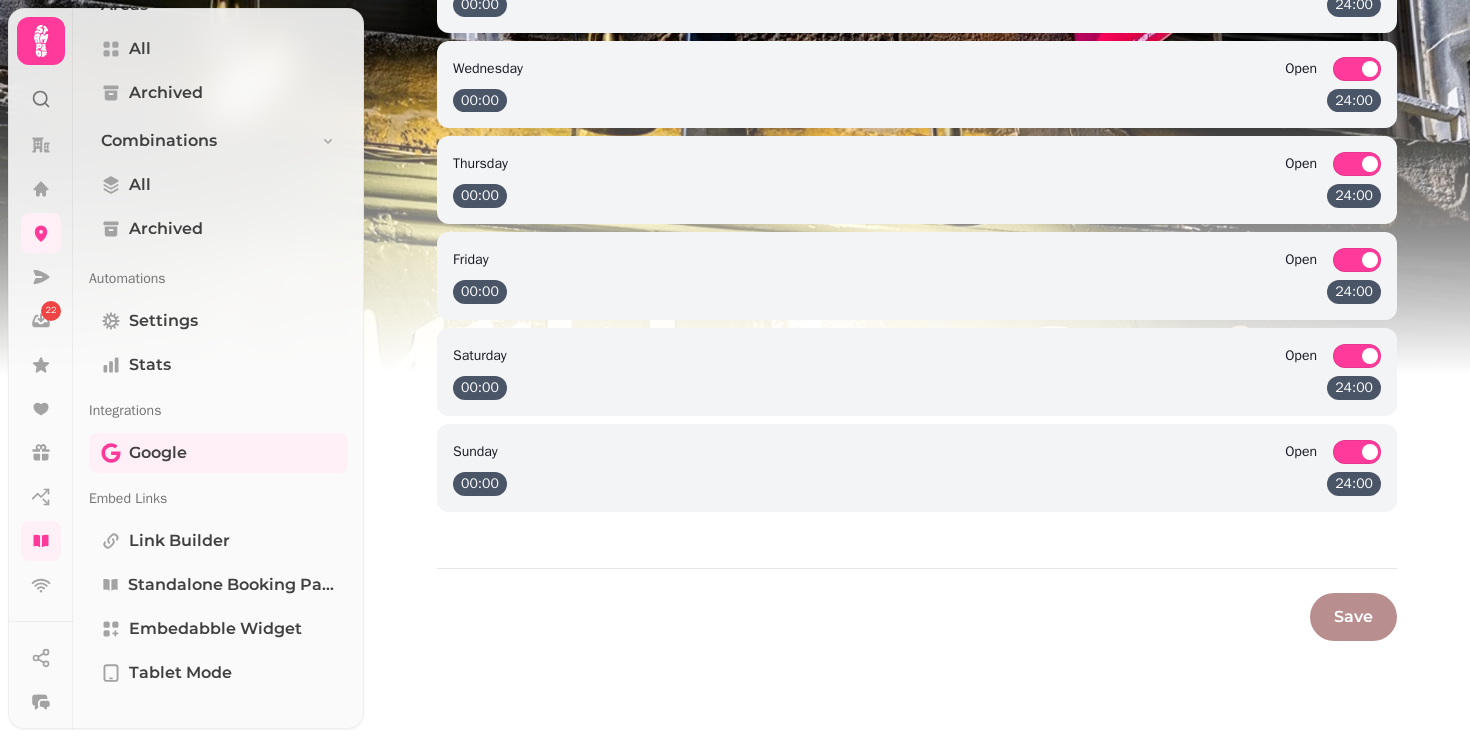 type on "*" 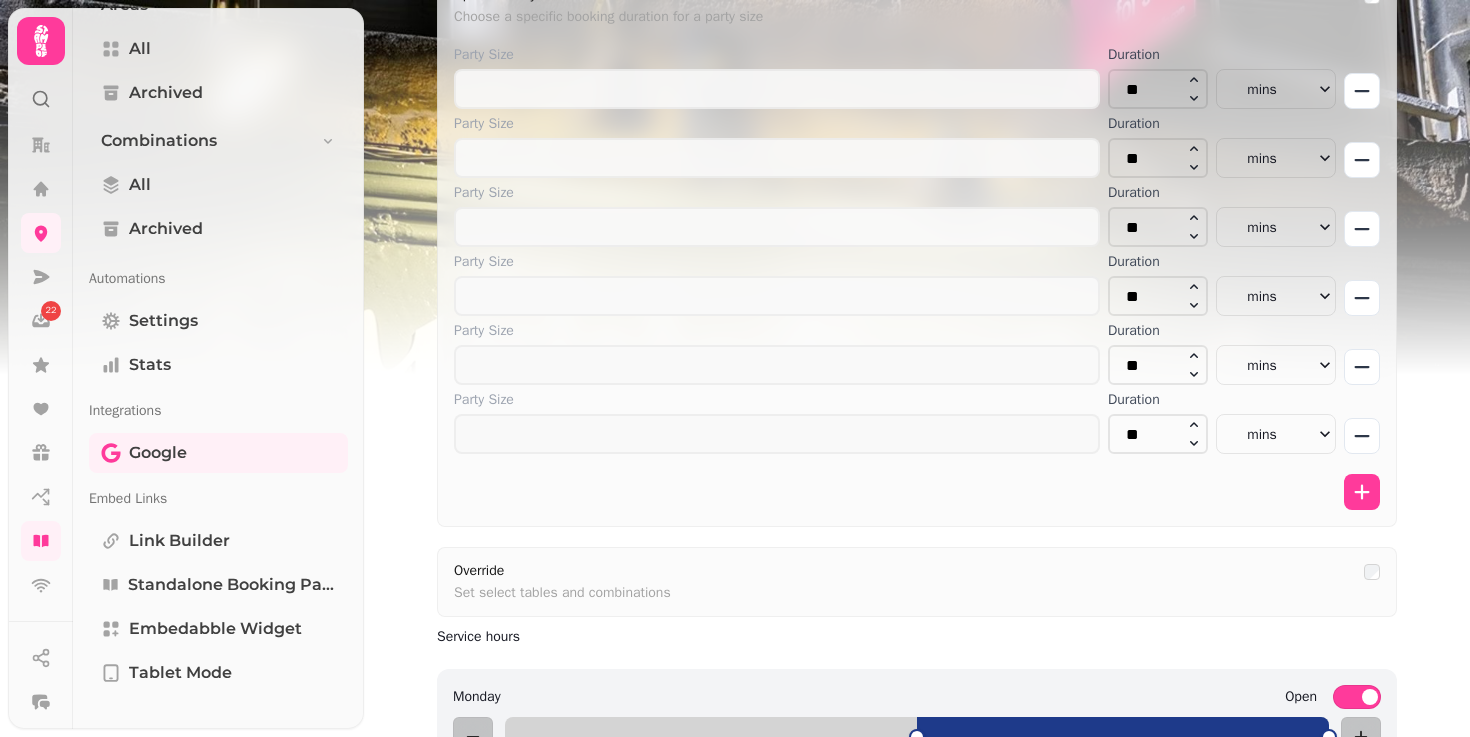 scroll, scrollTop: 690, scrollLeft: 0, axis: vertical 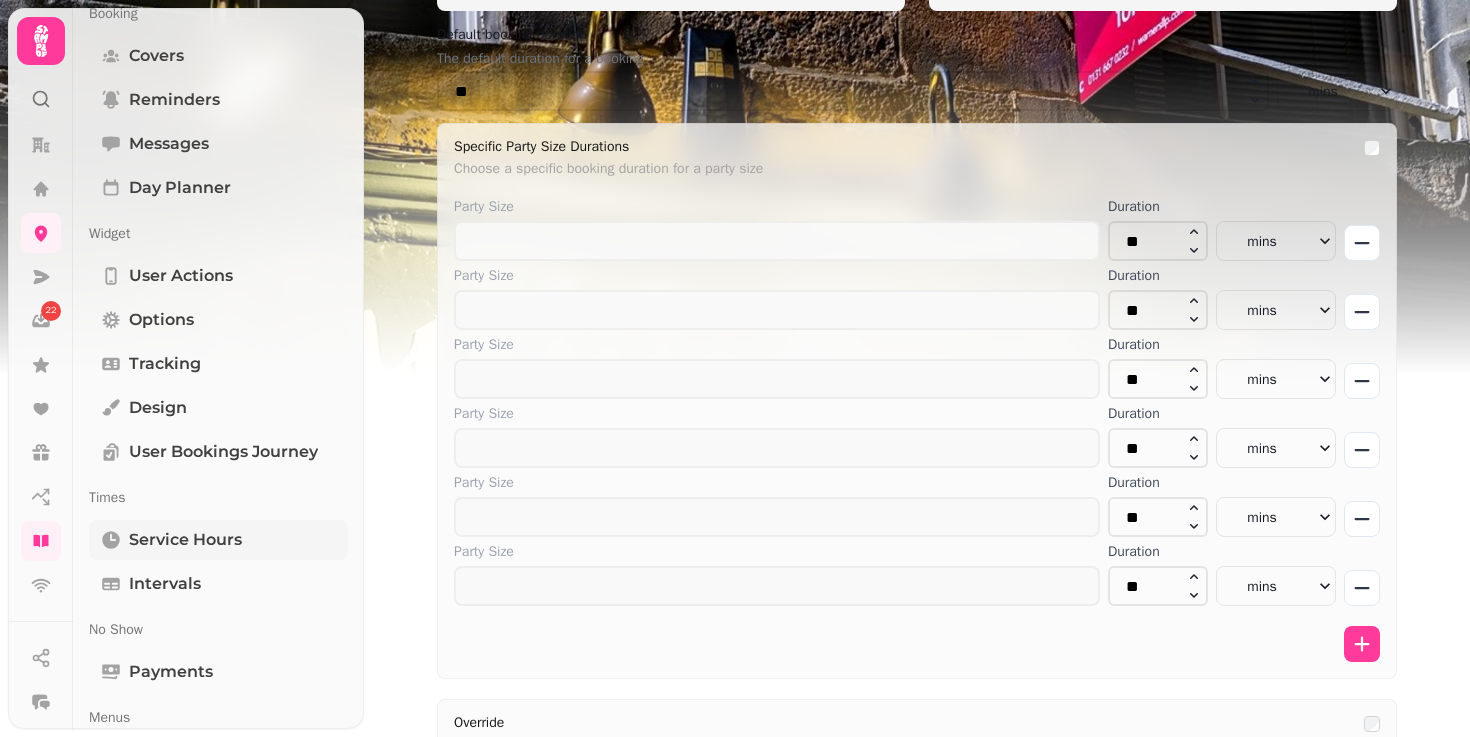 click on "Service Hours" at bounding box center [185, 540] 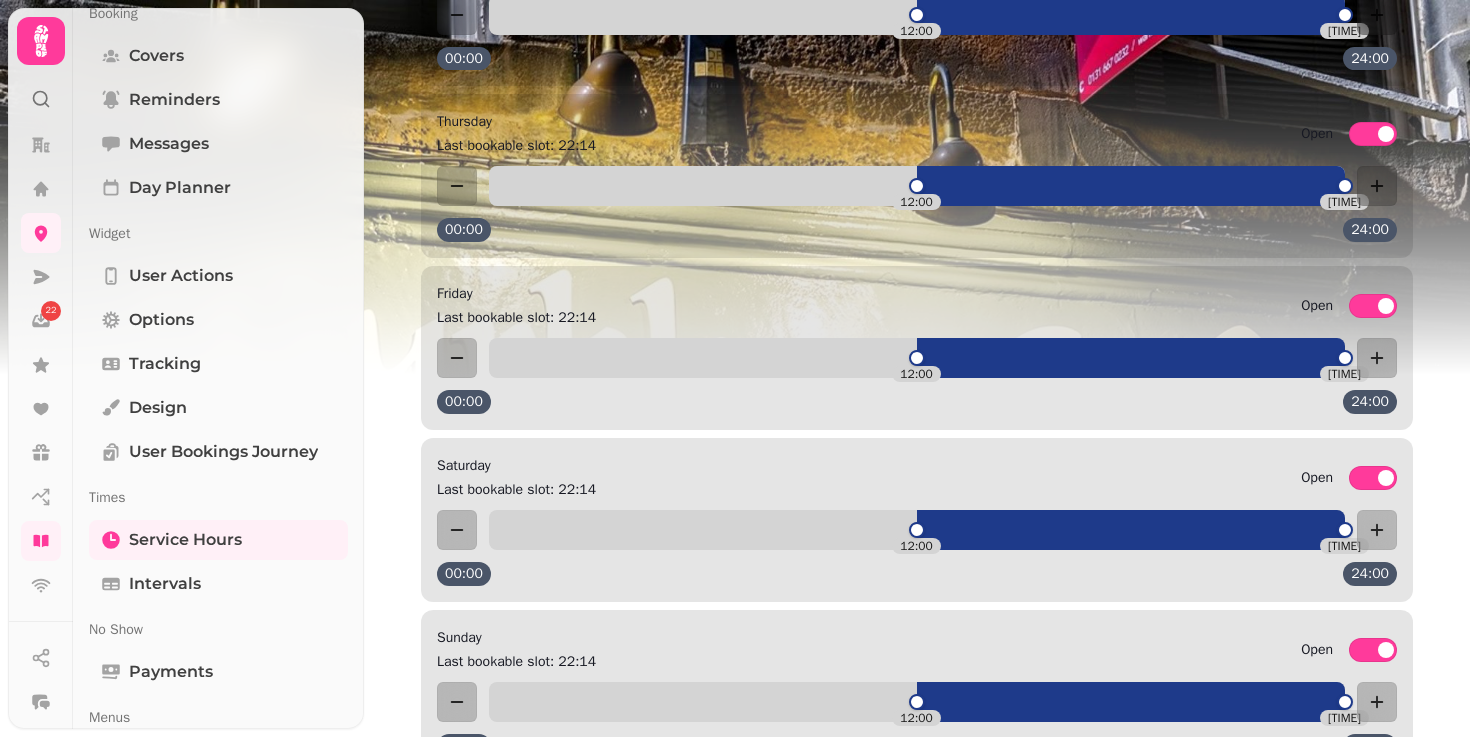 scroll, scrollTop: 1128, scrollLeft: 0, axis: vertical 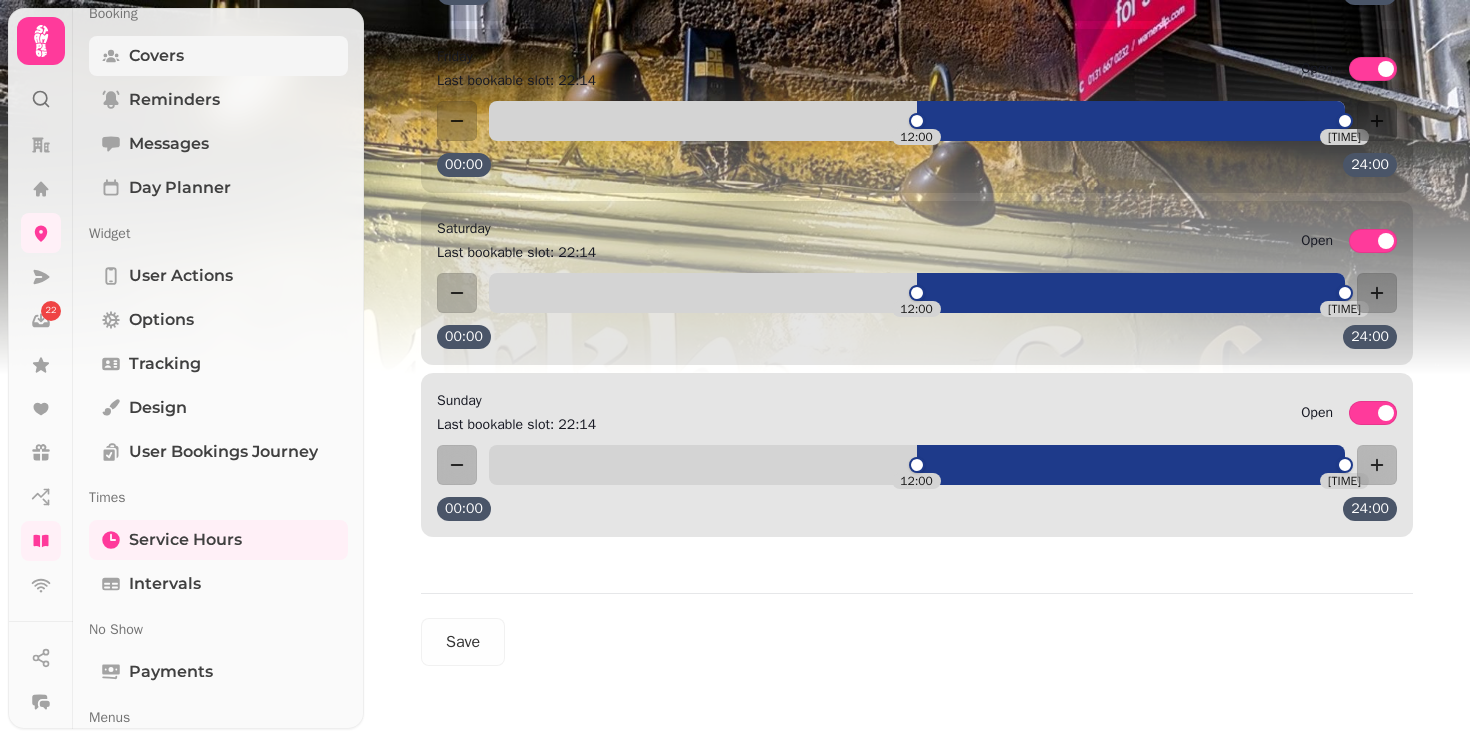 click on "Covers" at bounding box center (218, 56) 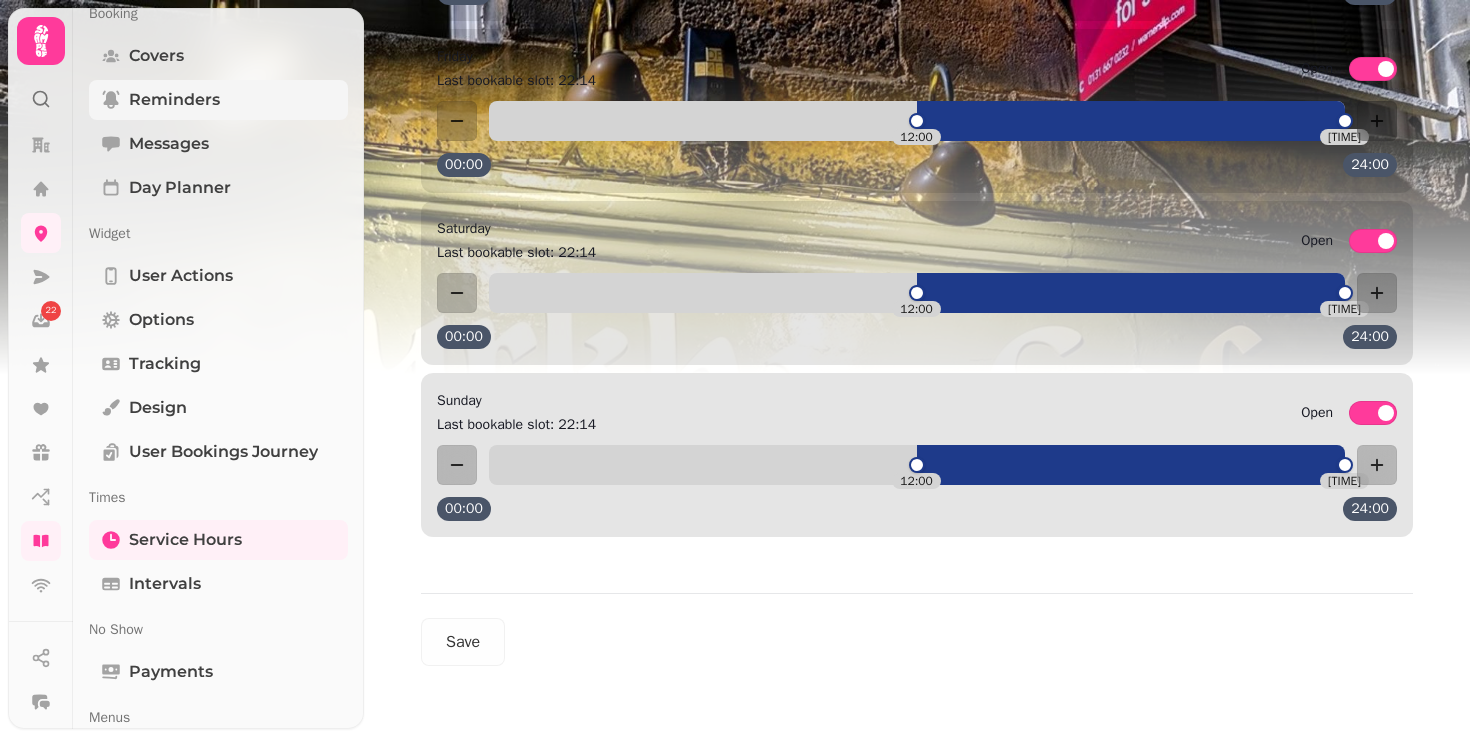 select on "*" 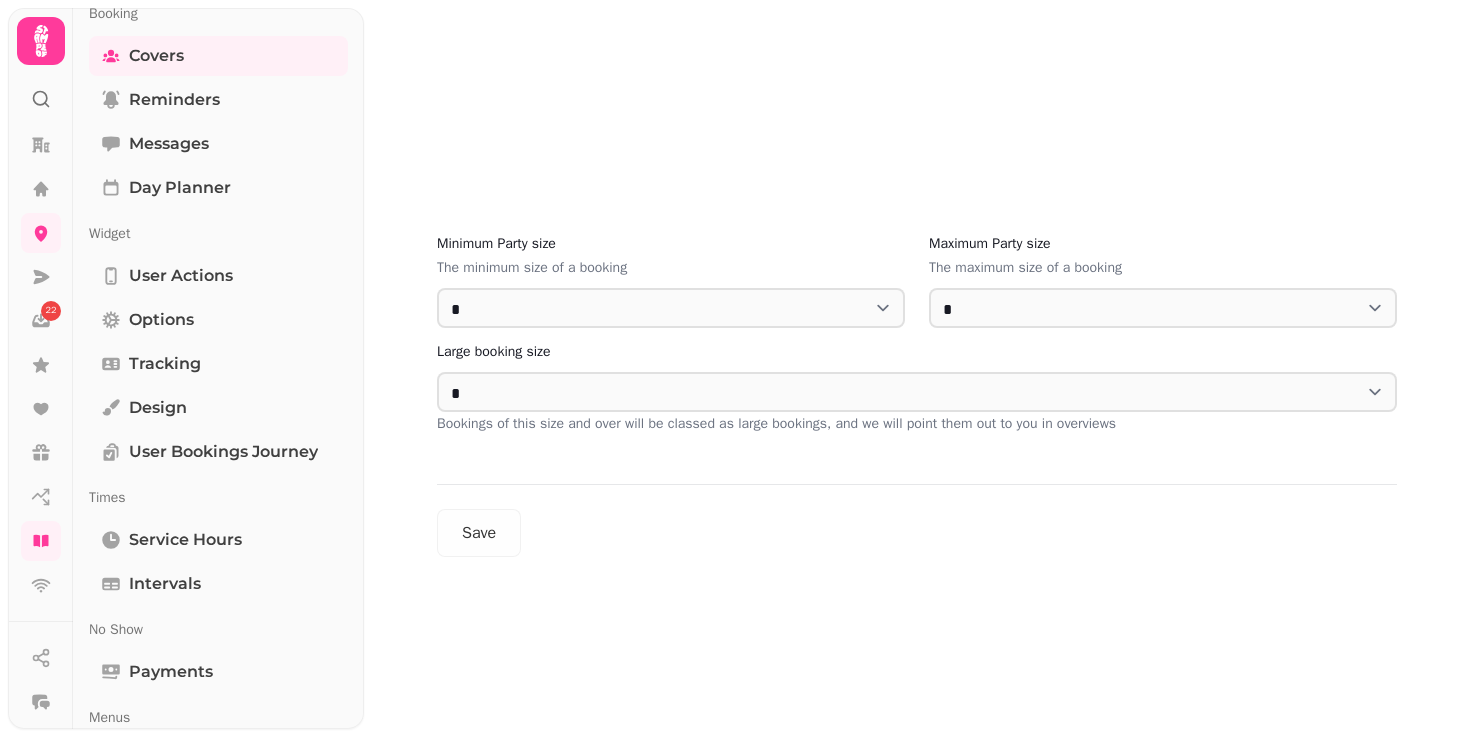 scroll, scrollTop: 0, scrollLeft: 0, axis: both 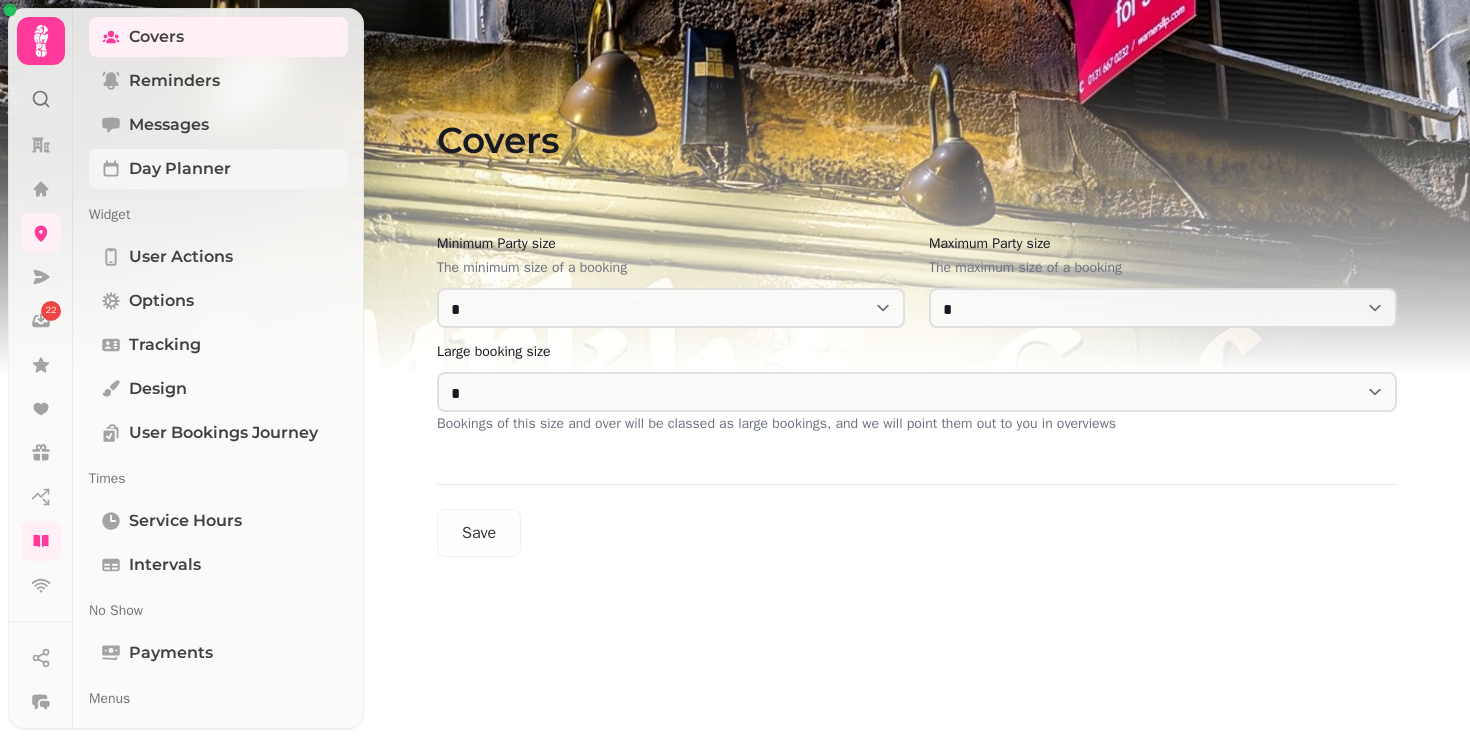 click on "Day Planner" at bounding box center [180, 169] 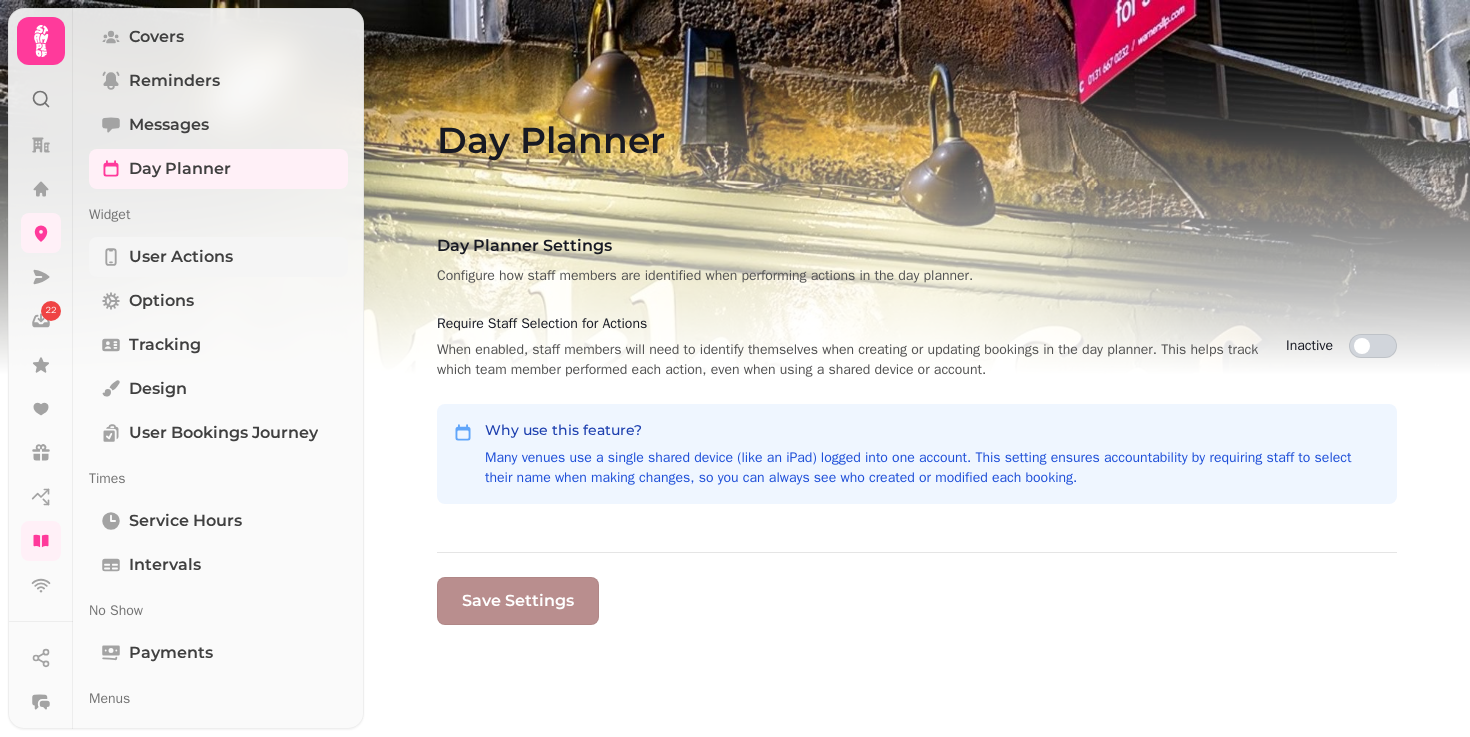 click on "User actions" at bounding box center [218, 257] 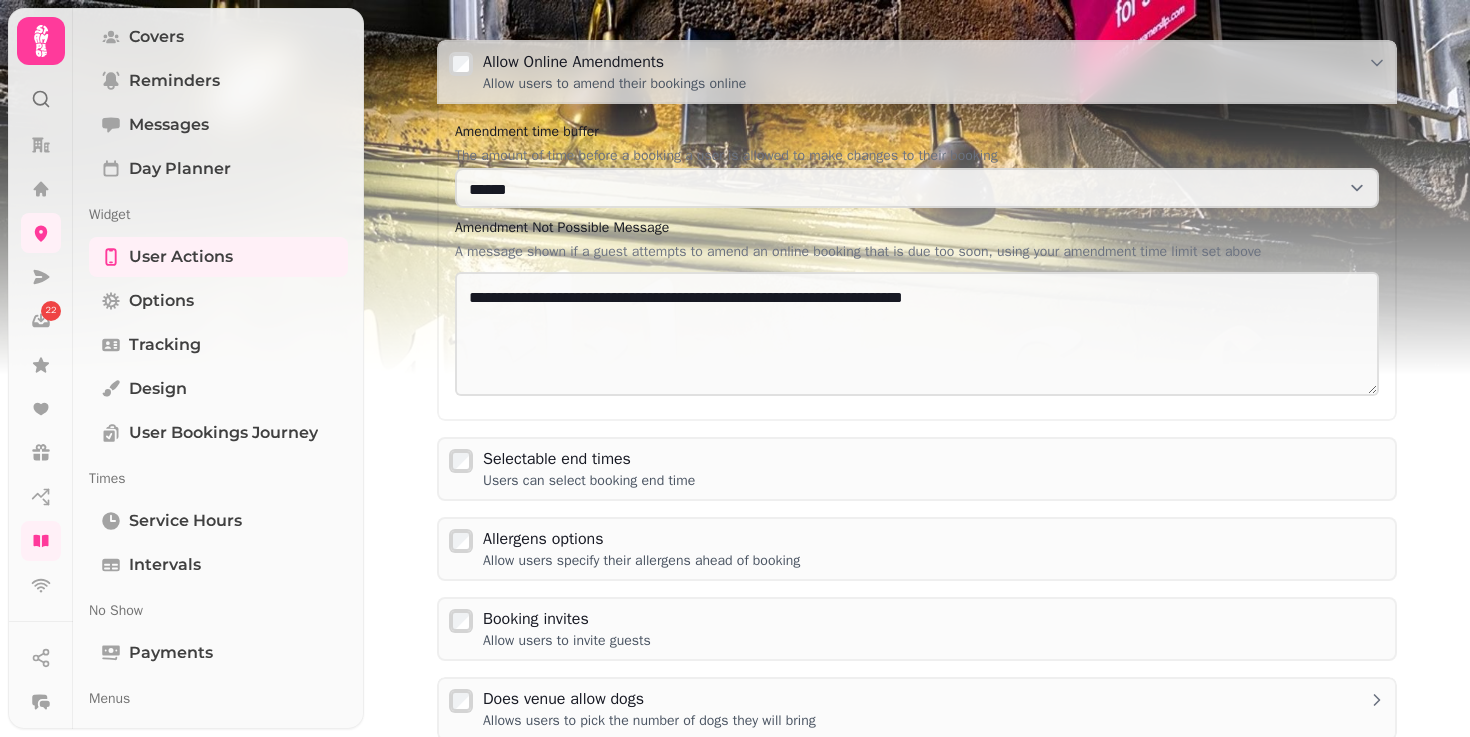 scroll, scrollTop: 188, scrollLeft: 0, axis: vertical 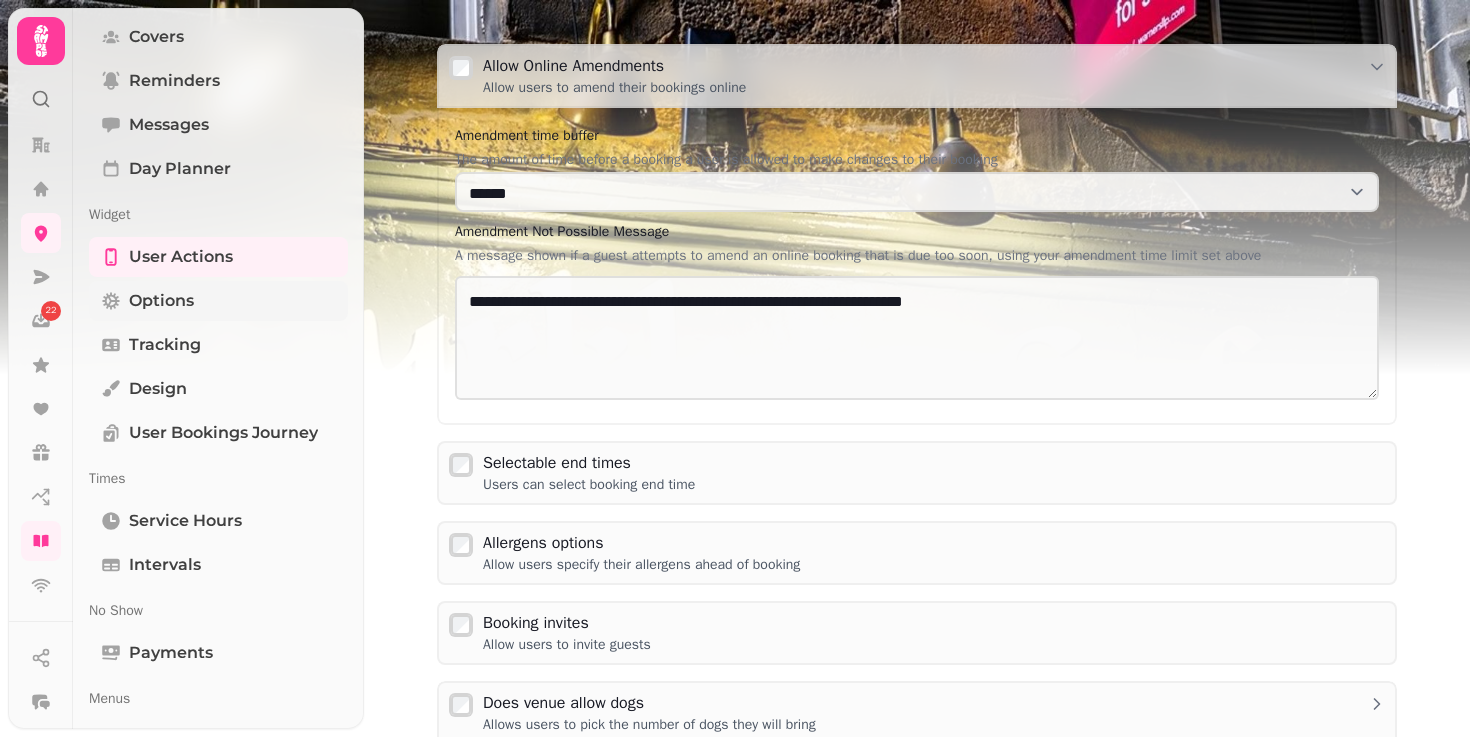 click on "Options" at bounding box center [218, 301] 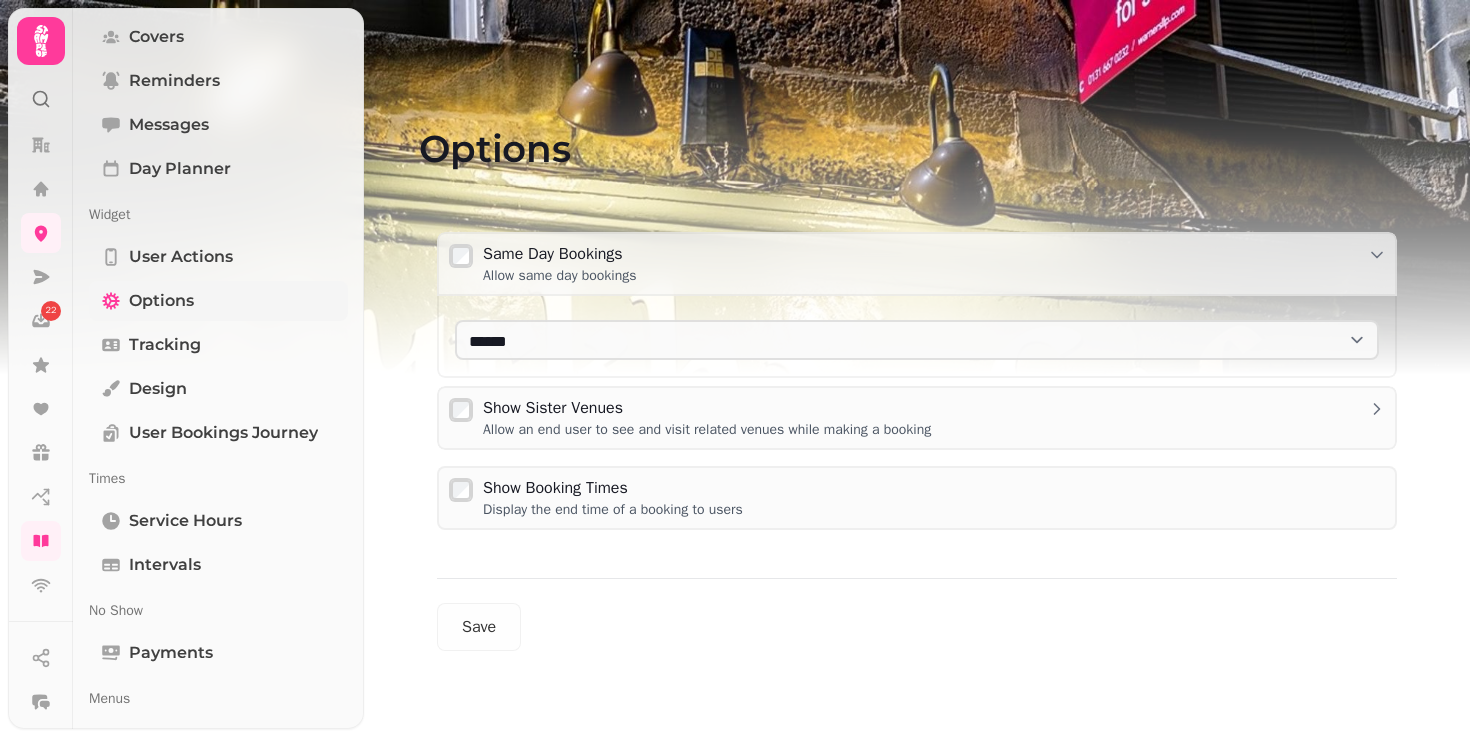 scroll, scrollTop: 0, scrollLeft: 0, axis: both 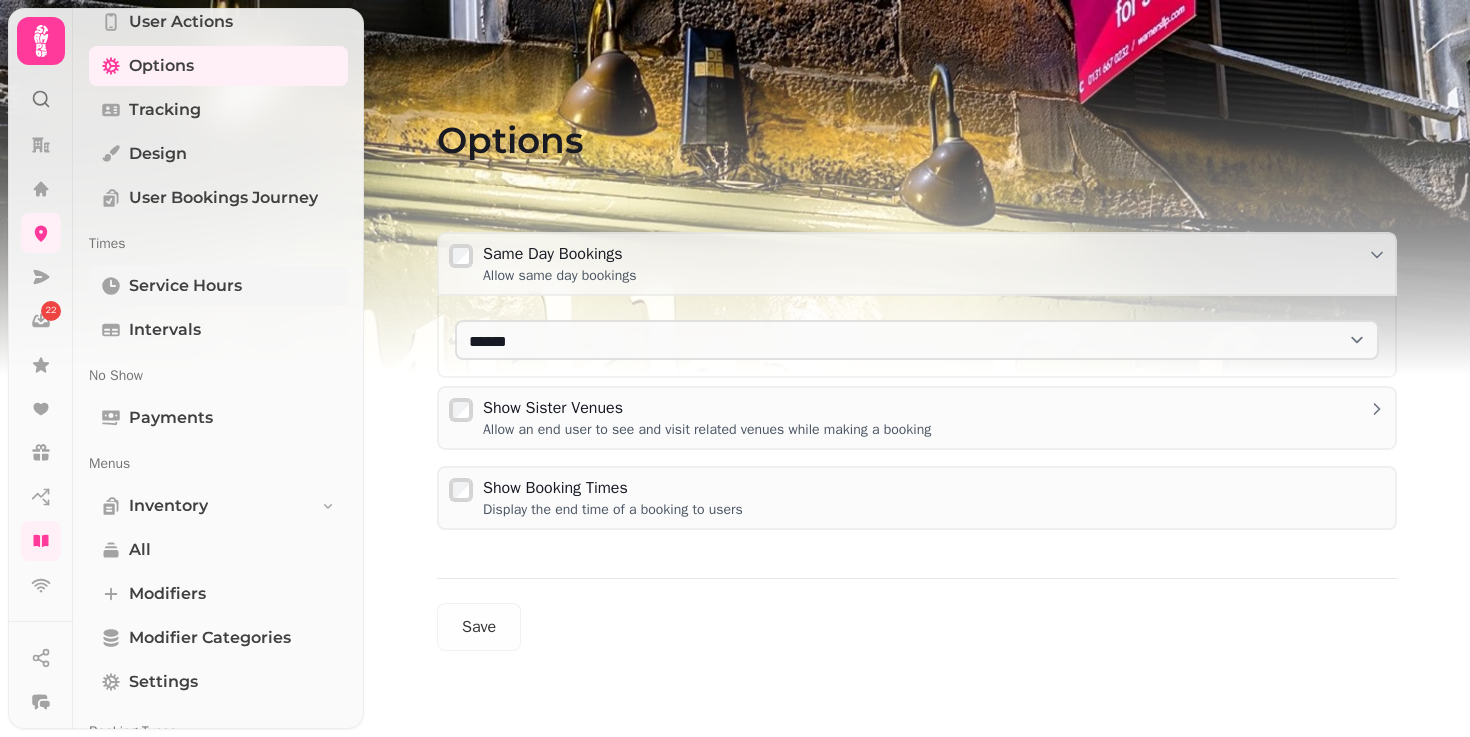 click on "Service Hours" at bounding box center (185, 286) 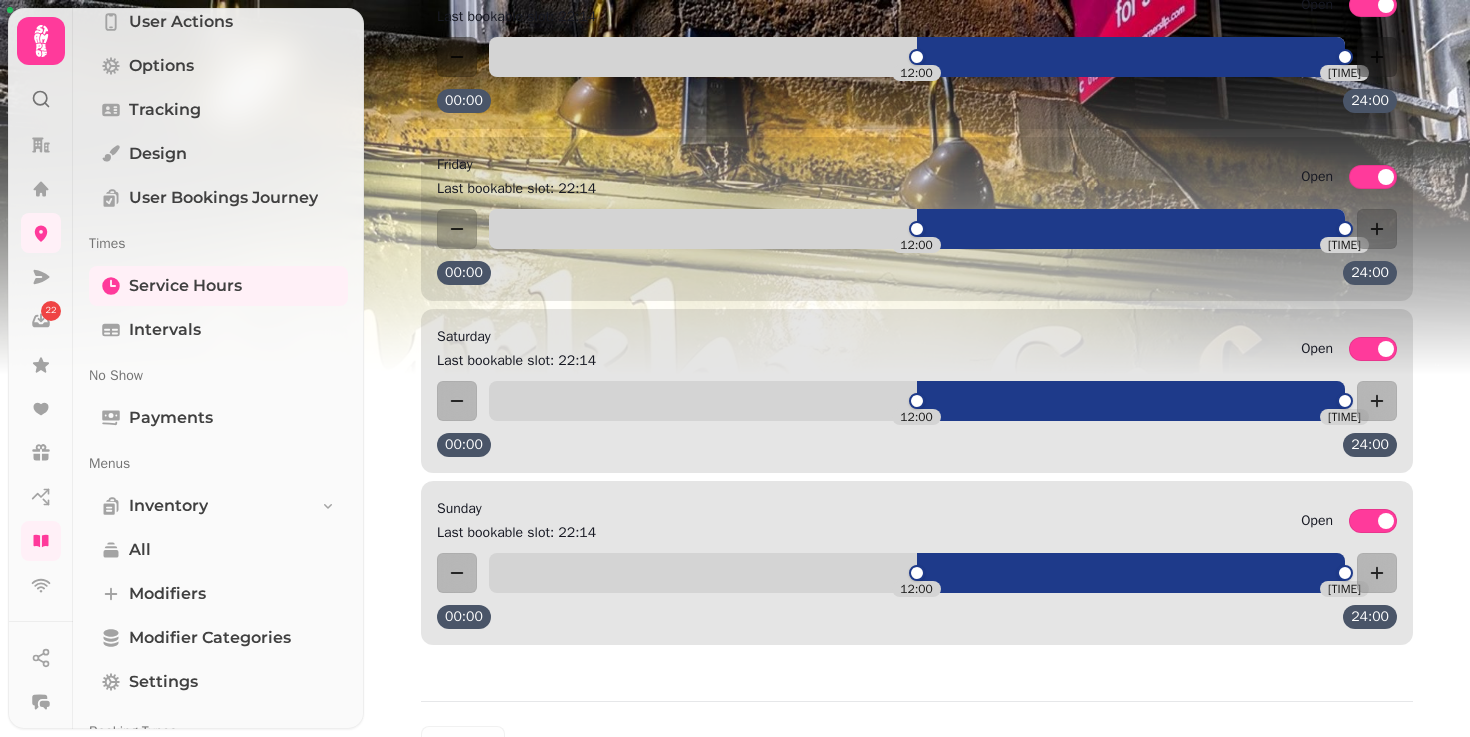 scroll, scrollTop: 1128, scrollLeft: 0, axis: vertical 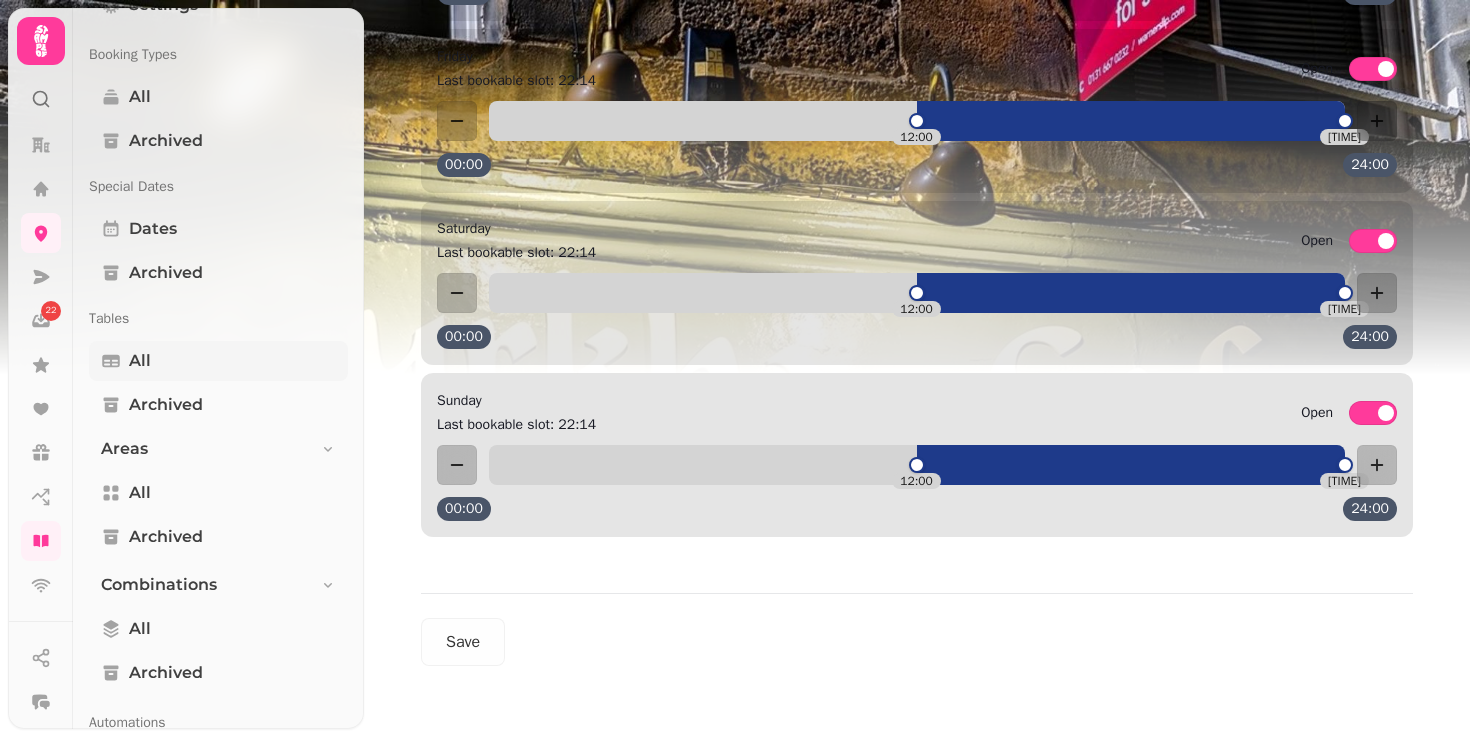 click on "All" at bounding box center (218, 361) 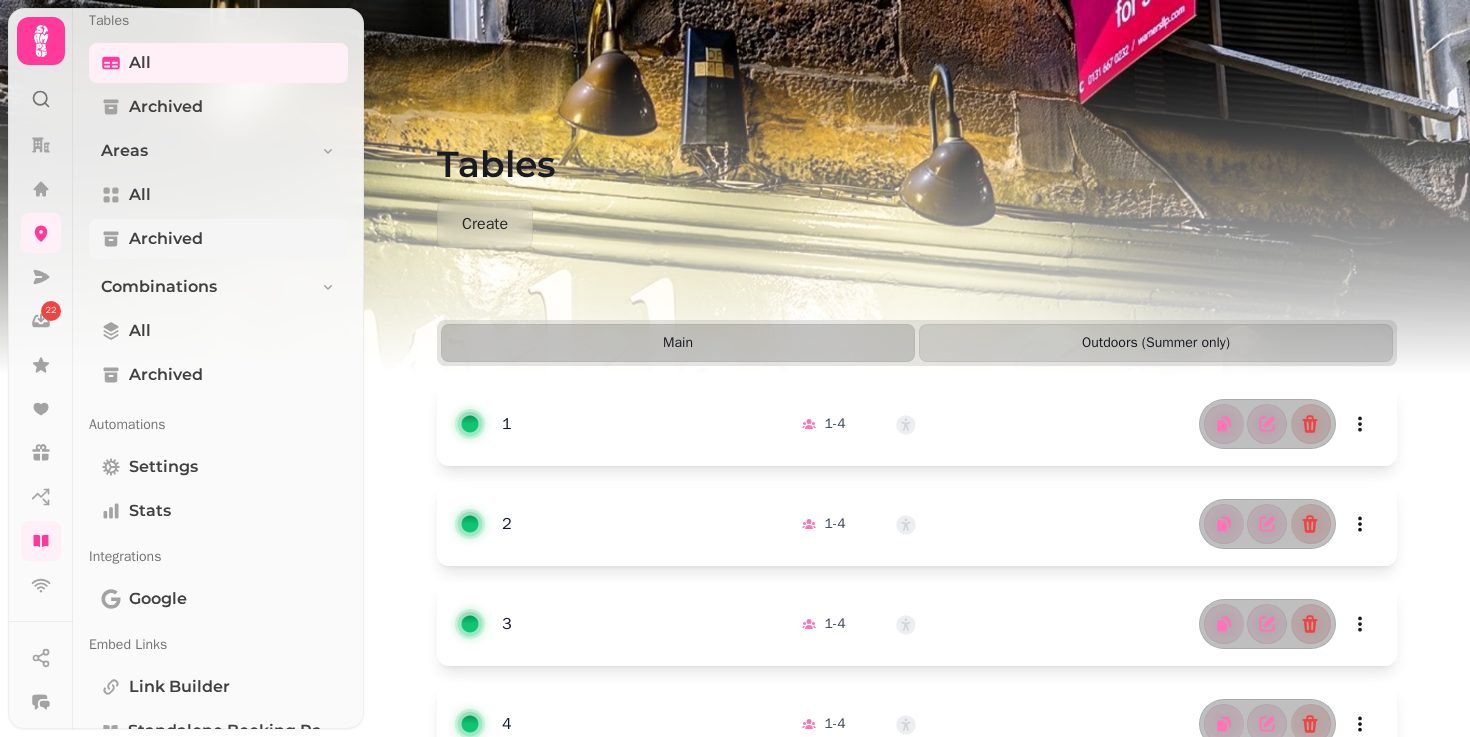 scroll, scrollTop: 1315, scrollLeft: 0, axis: vertical 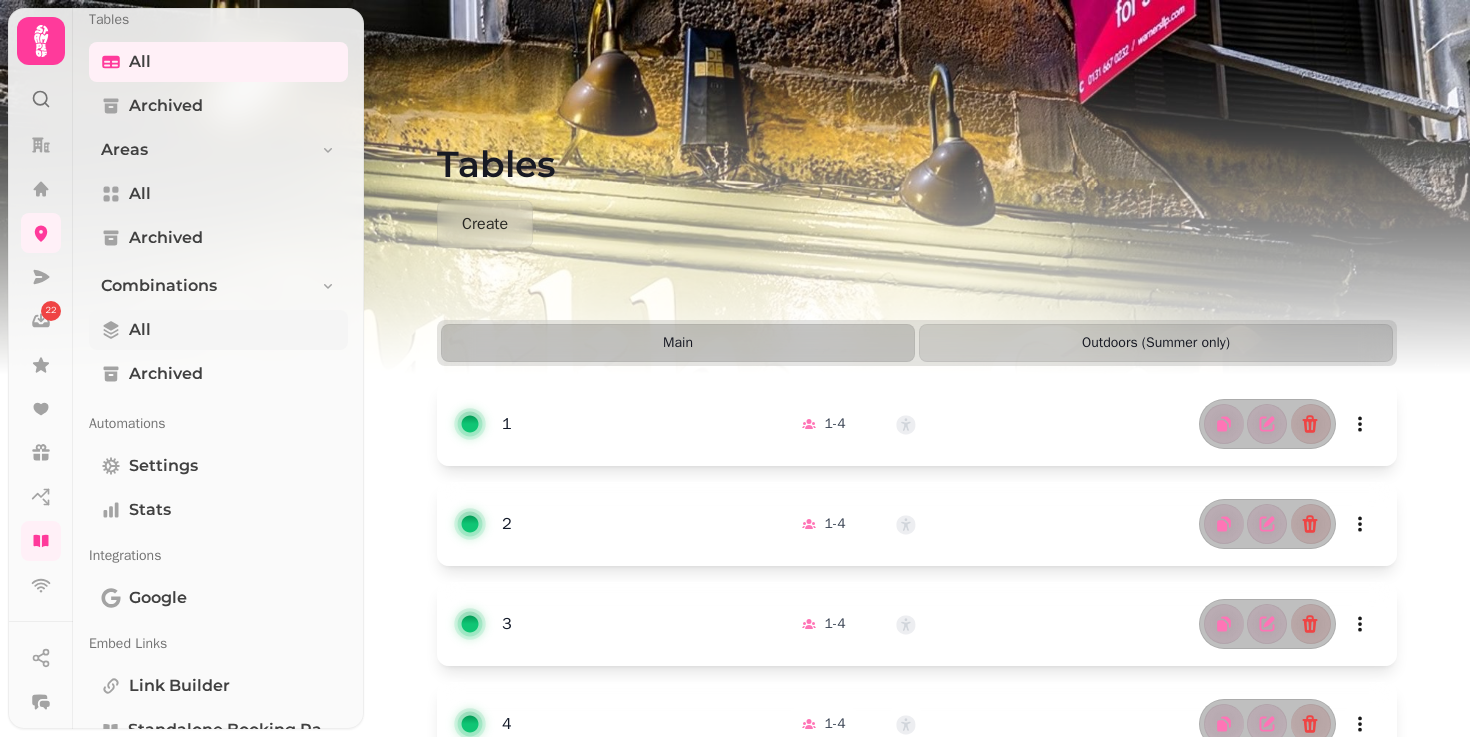 click on "All" at bounding box center [218, 330] 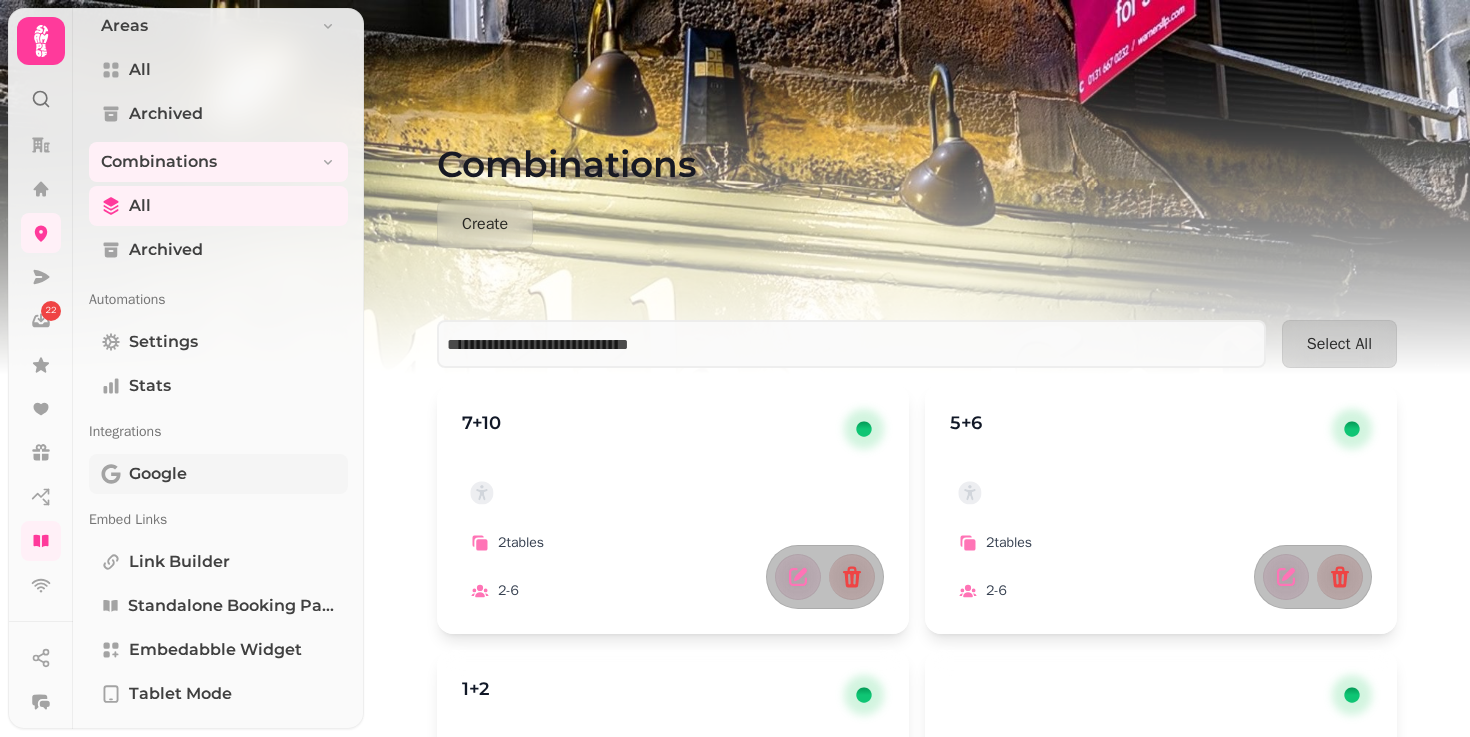scroll, scrollTop: 1460, scrollLeft: 0, axis: vertical 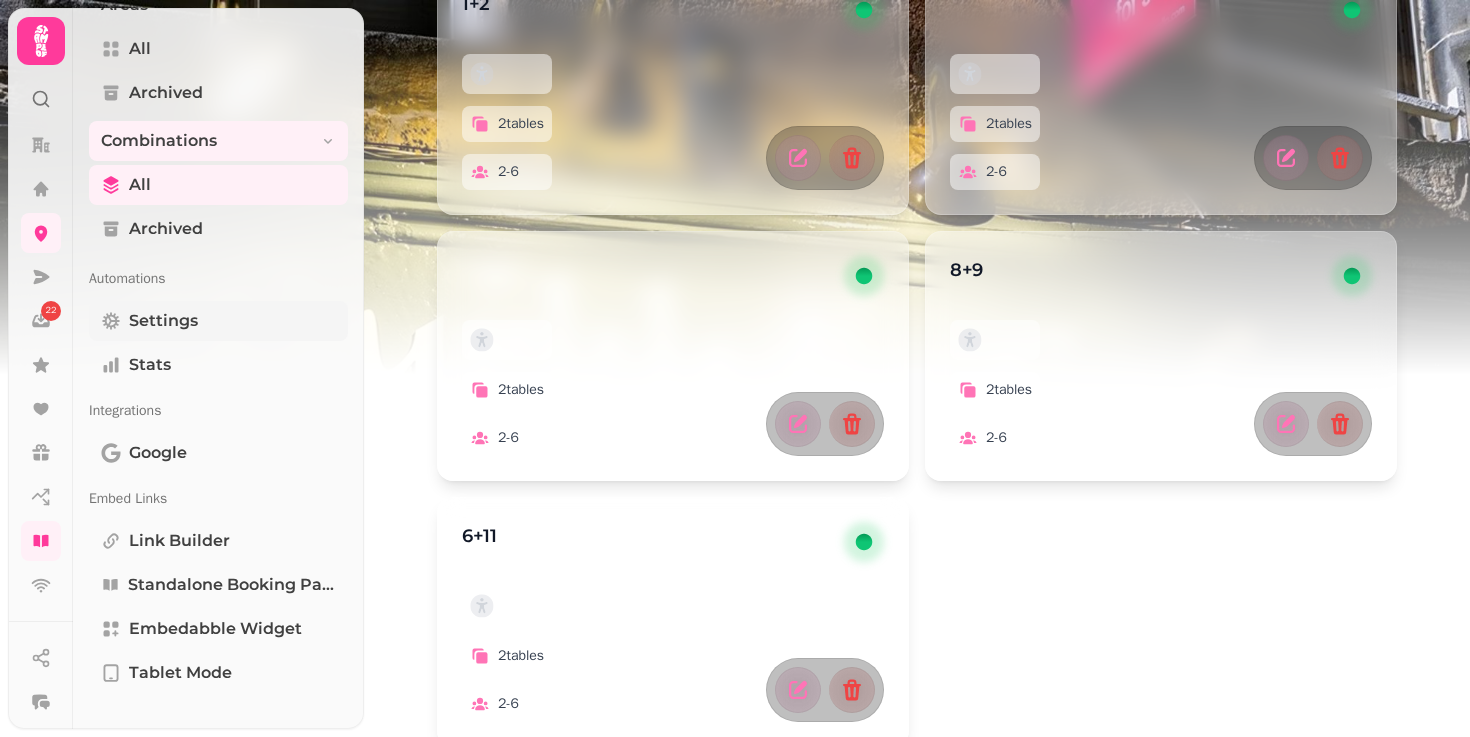 click on "Settings" at bounding box center [218, 321] 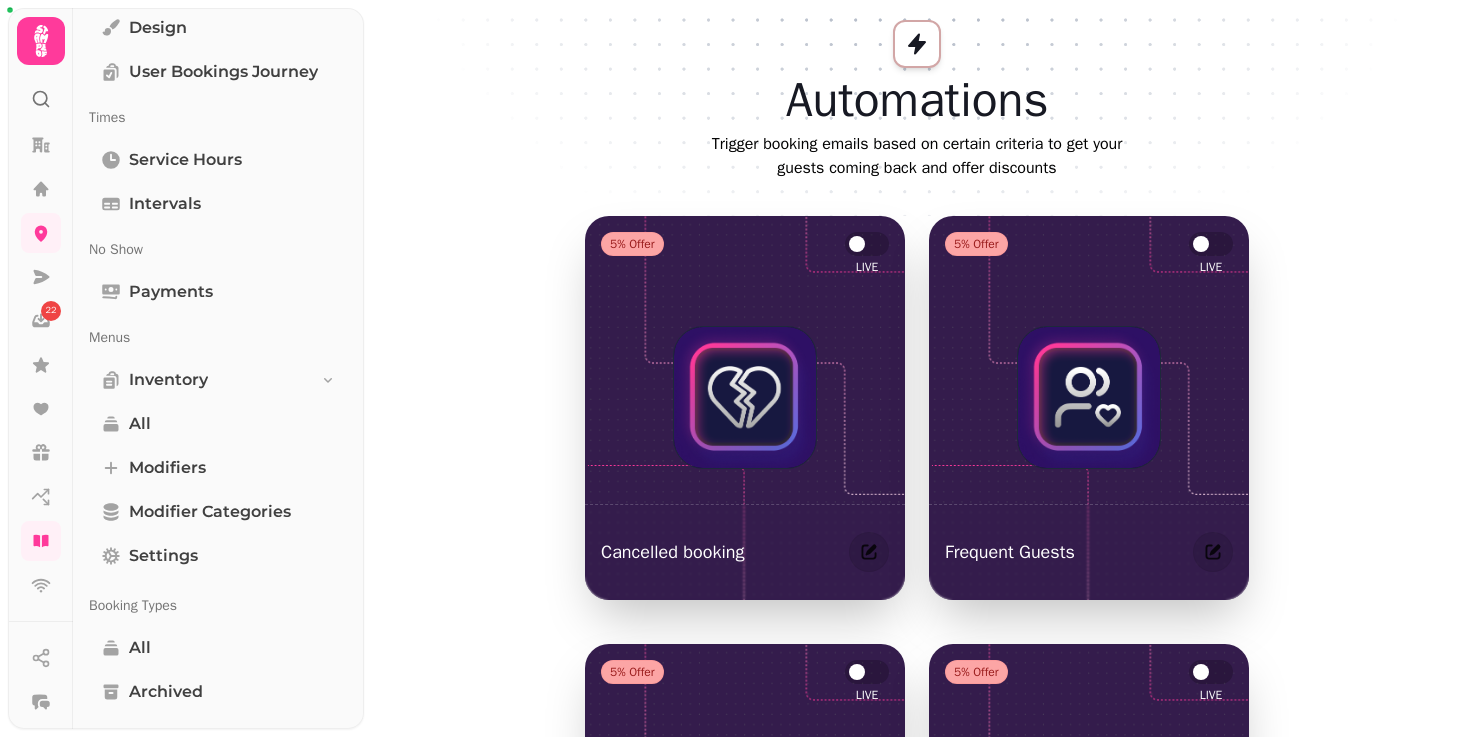 scroll, scrollTop: 0, scrollLeft: 0, axis: both 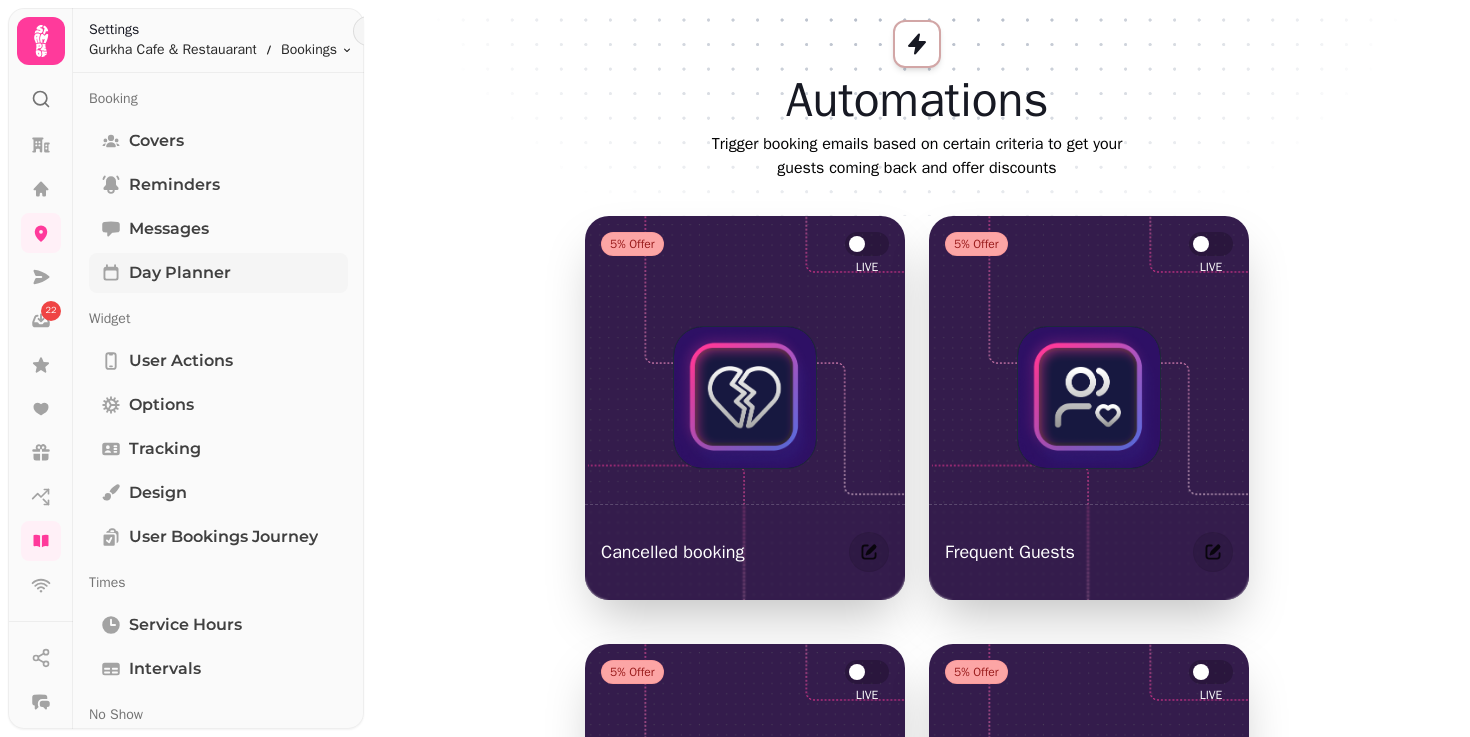 click on "Day Planner" at bounding box center (218, 273) 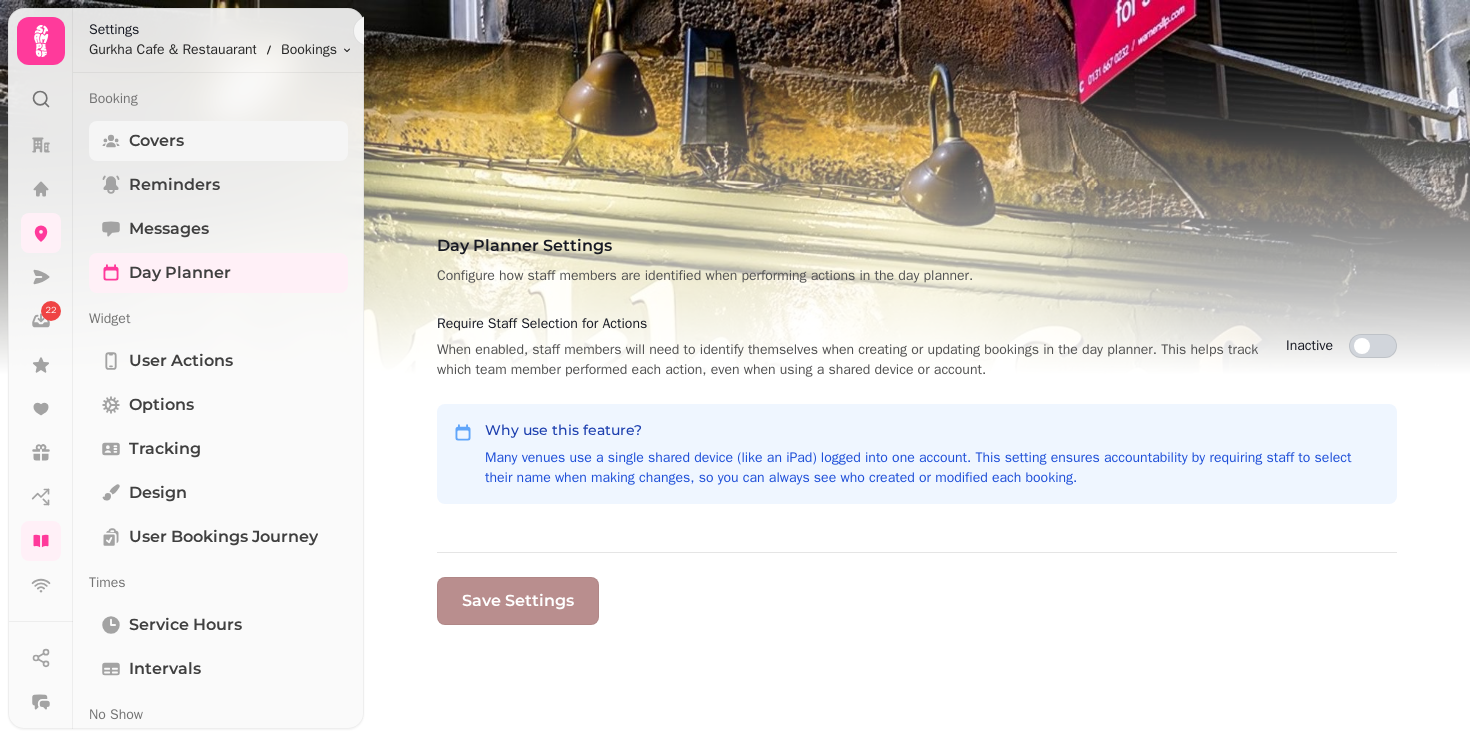 click on "Covers" at bounding box center (218, 141) 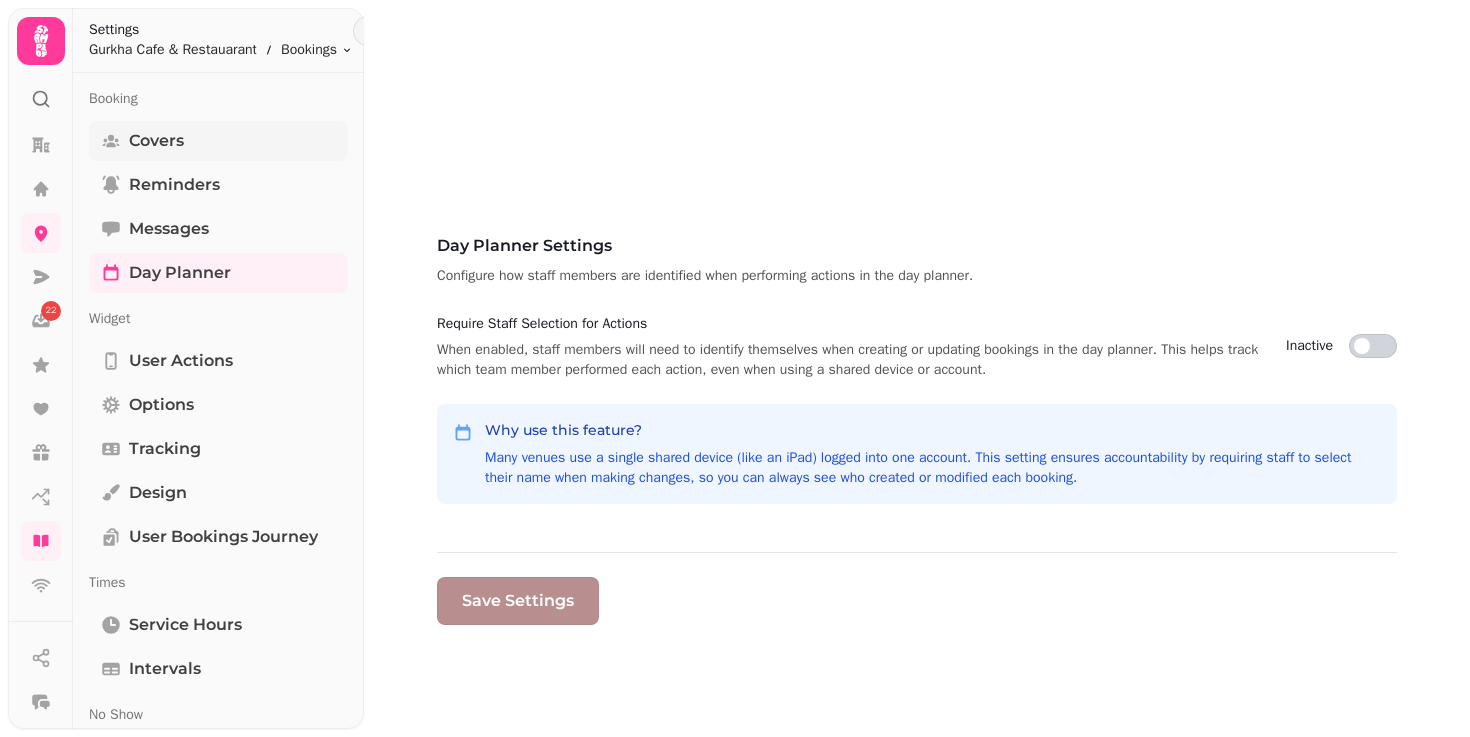 select on "*" 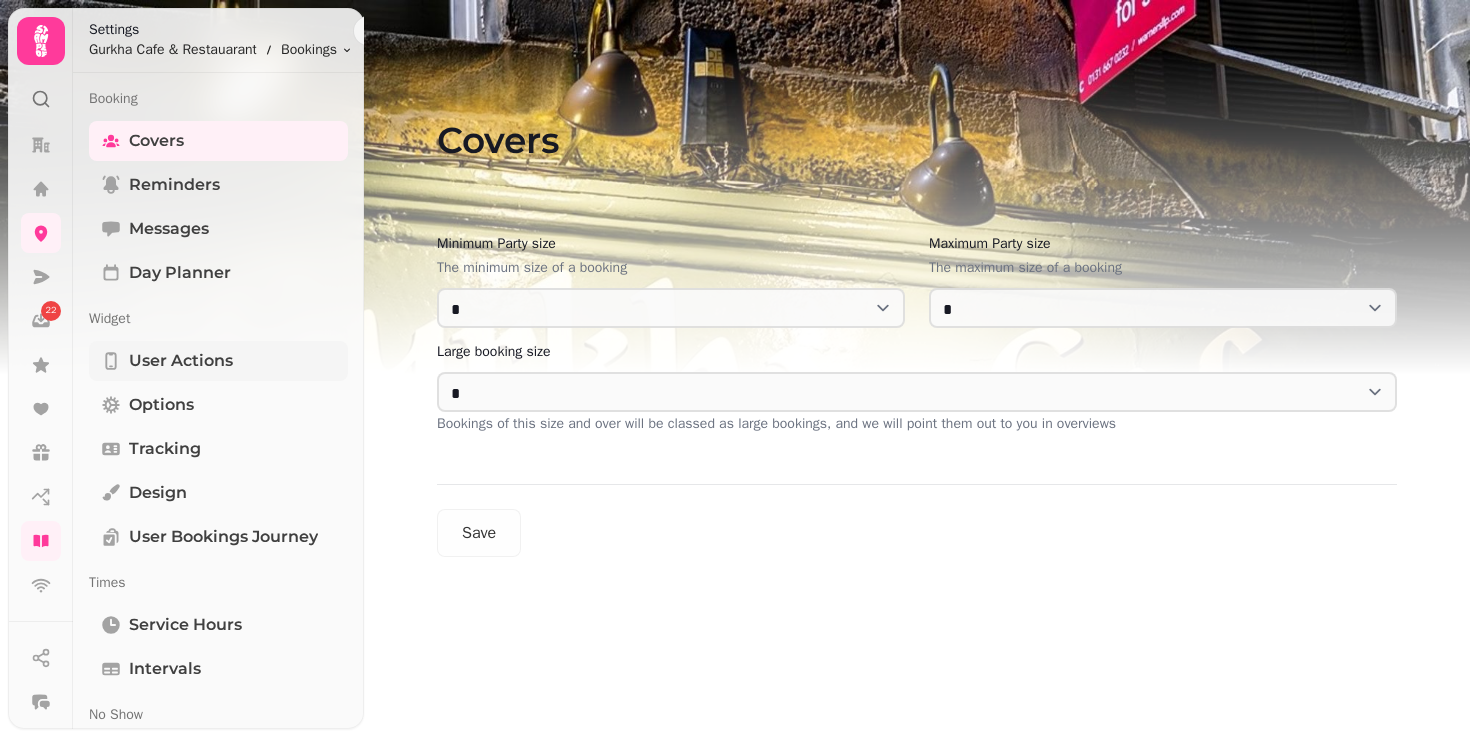 click on "User actions" at bounding box center (181, 361) 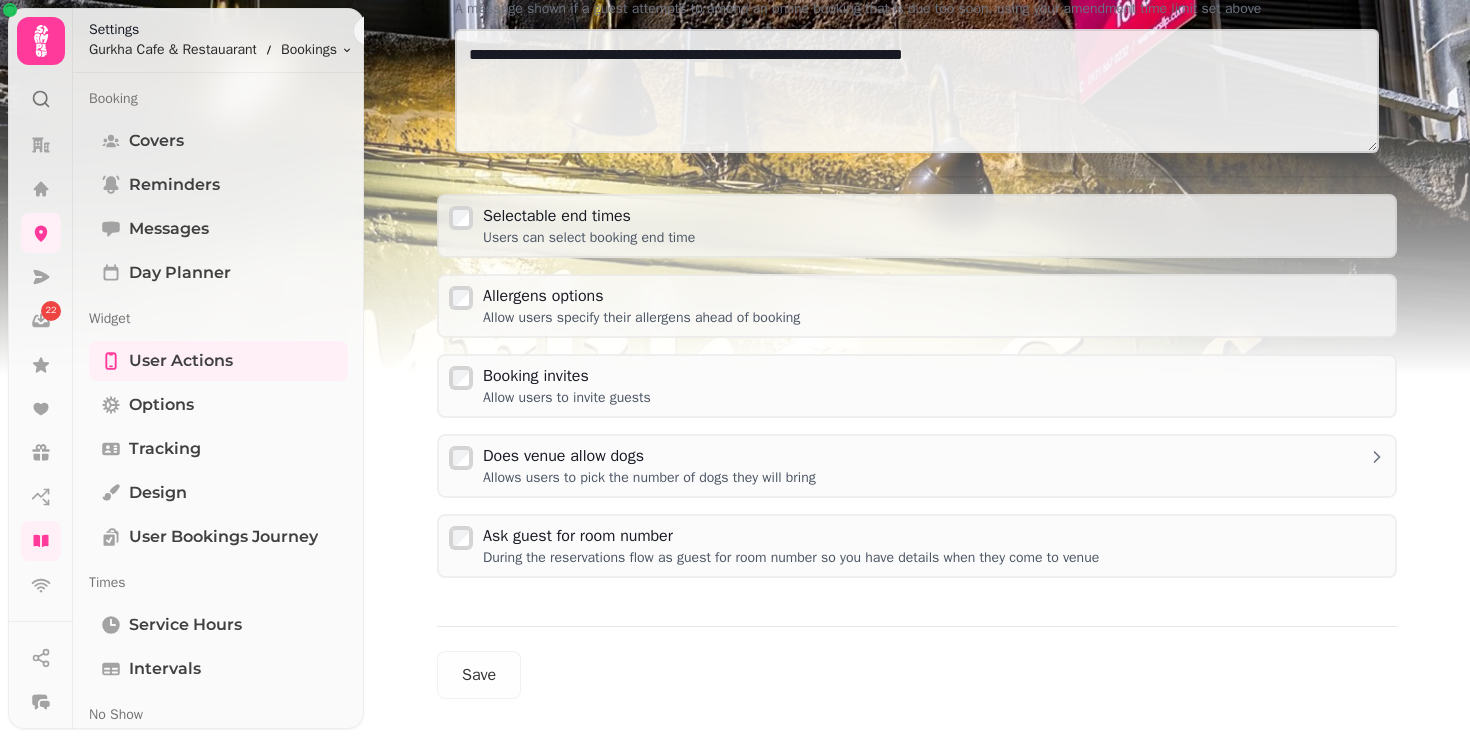 scroll, scrollTop: 468, scrollLeft: 0, axis: vertical 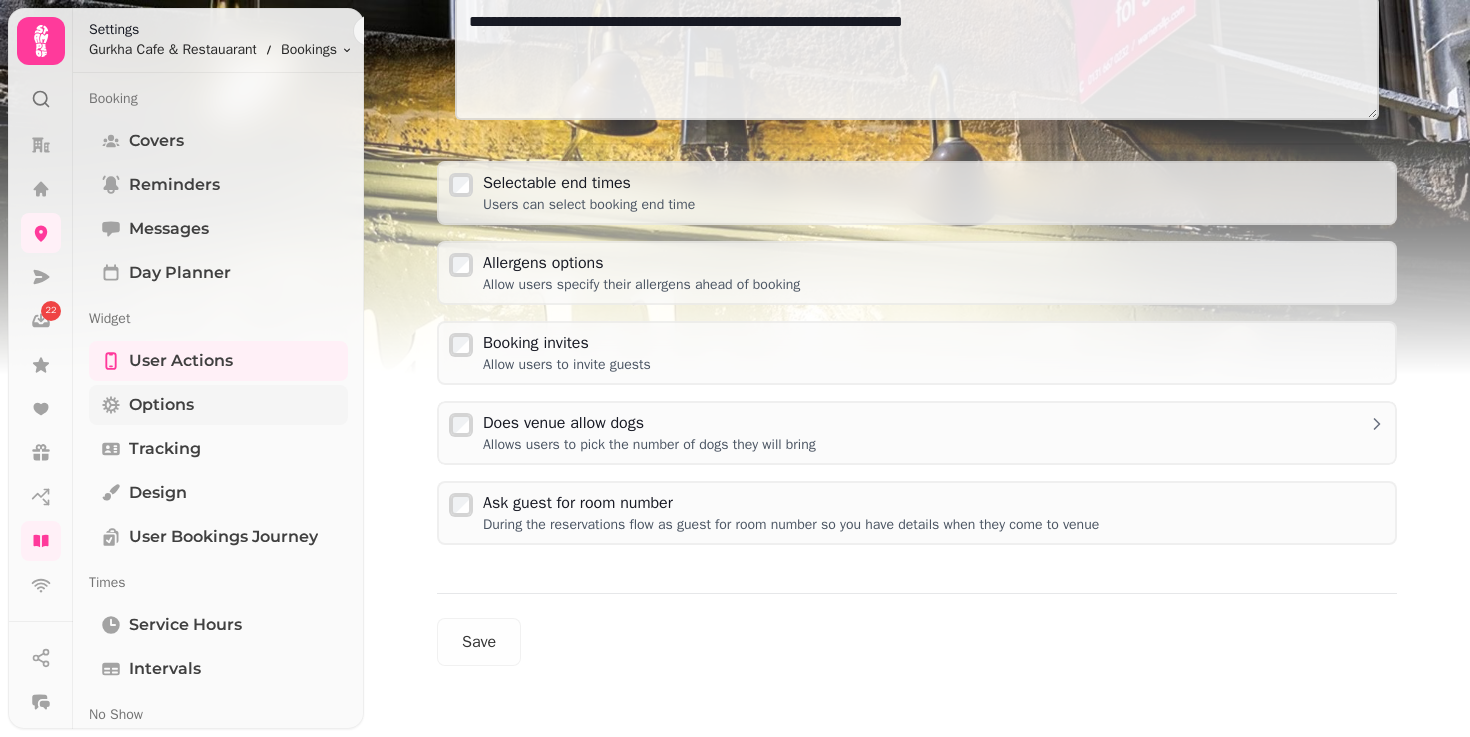 click on "Options" at bounding box center [218, 405] 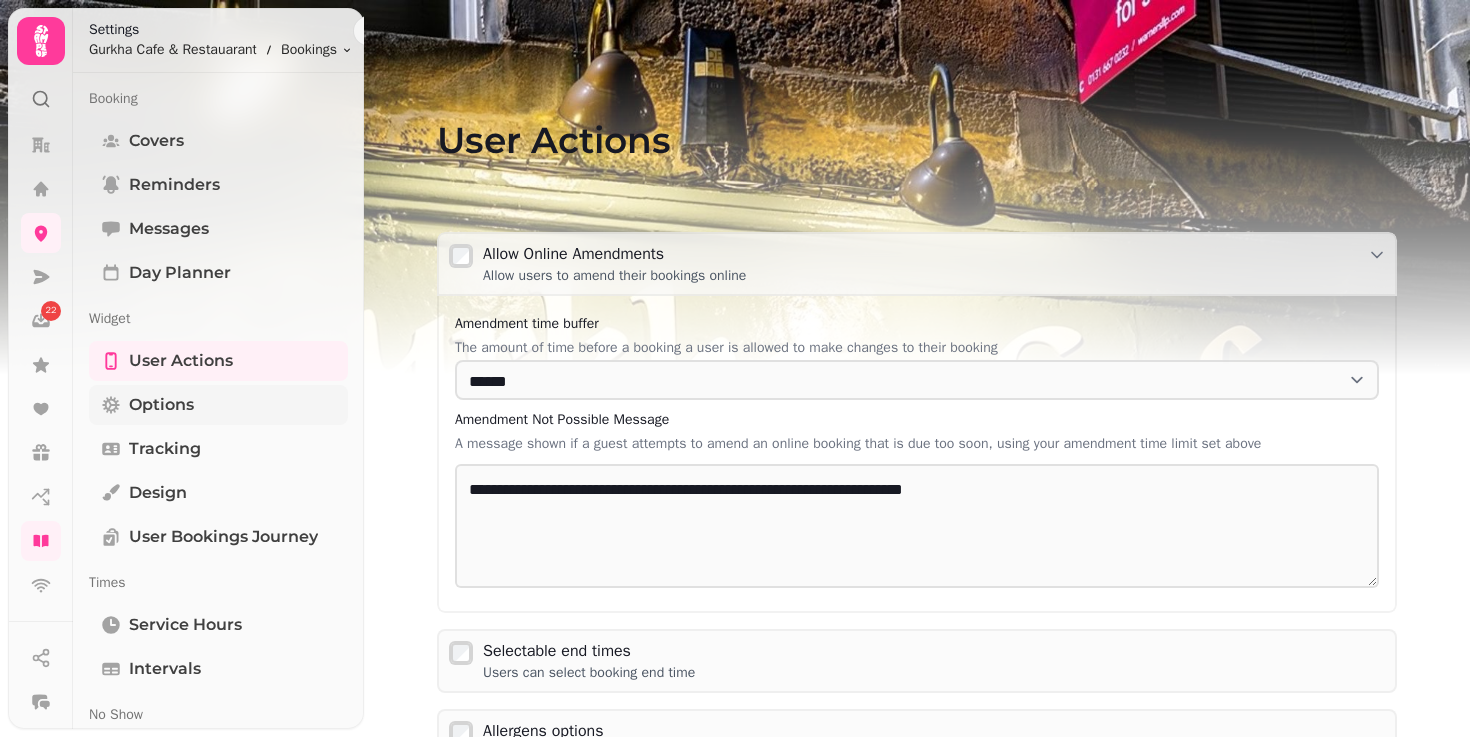 select on "****" 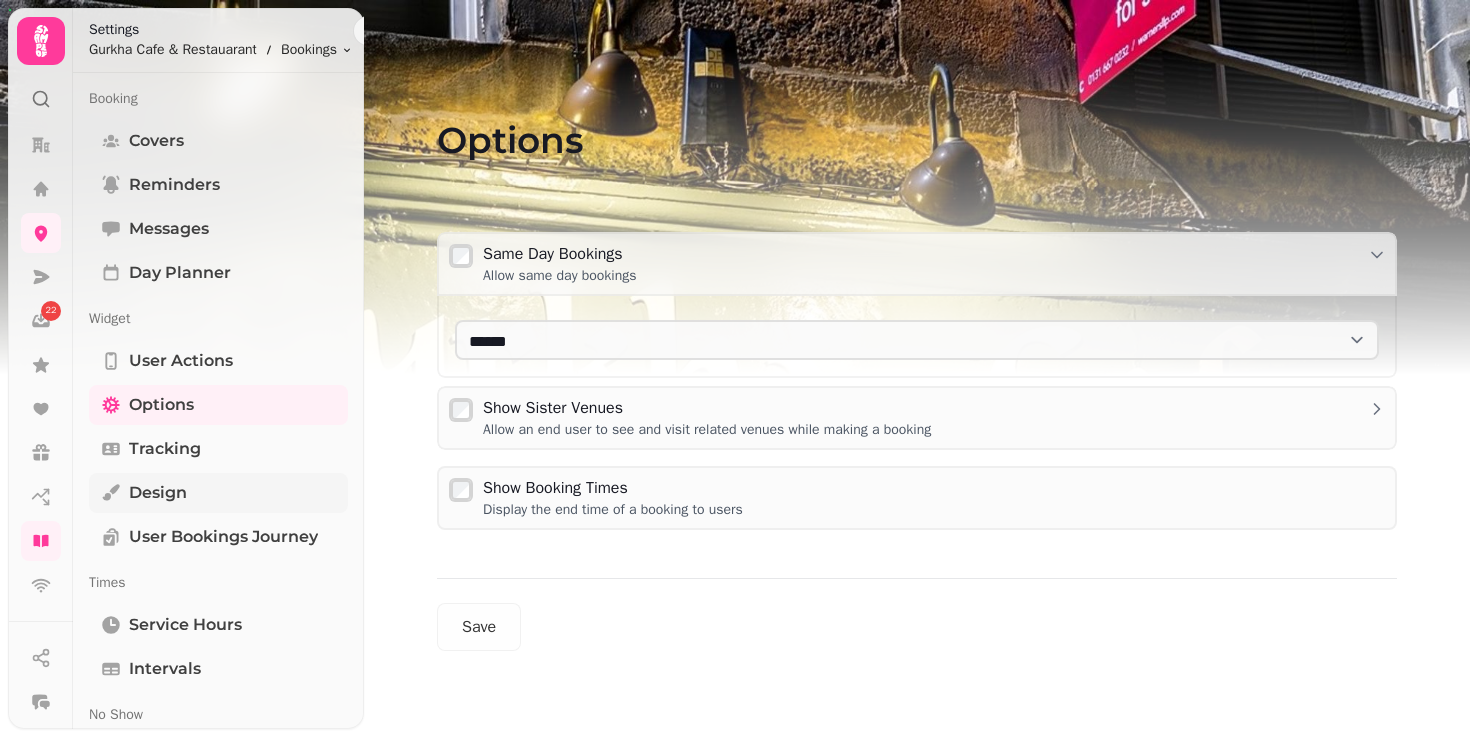 click on "Design" at bounding box center (218, 493) 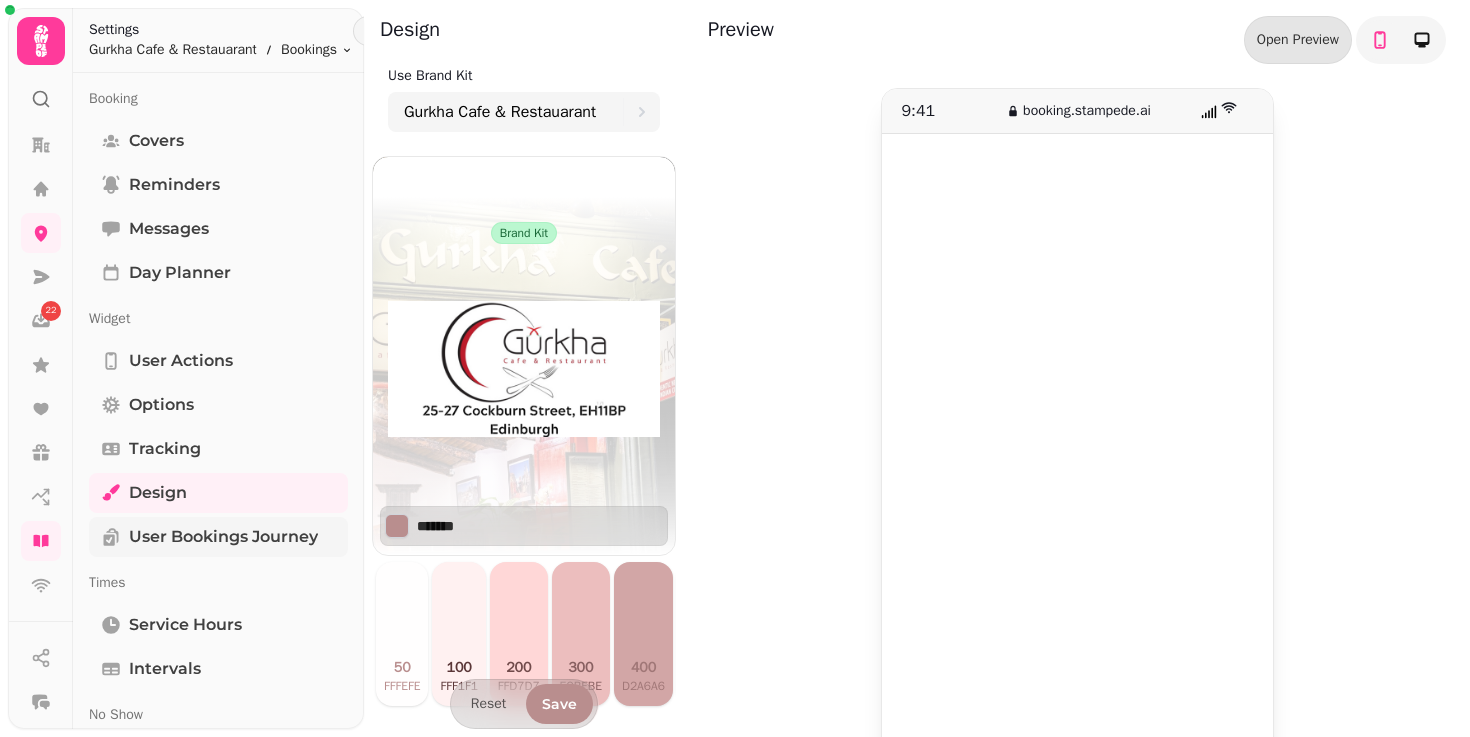 click on "User Bookings Journey" at bounding box center (223, 537) 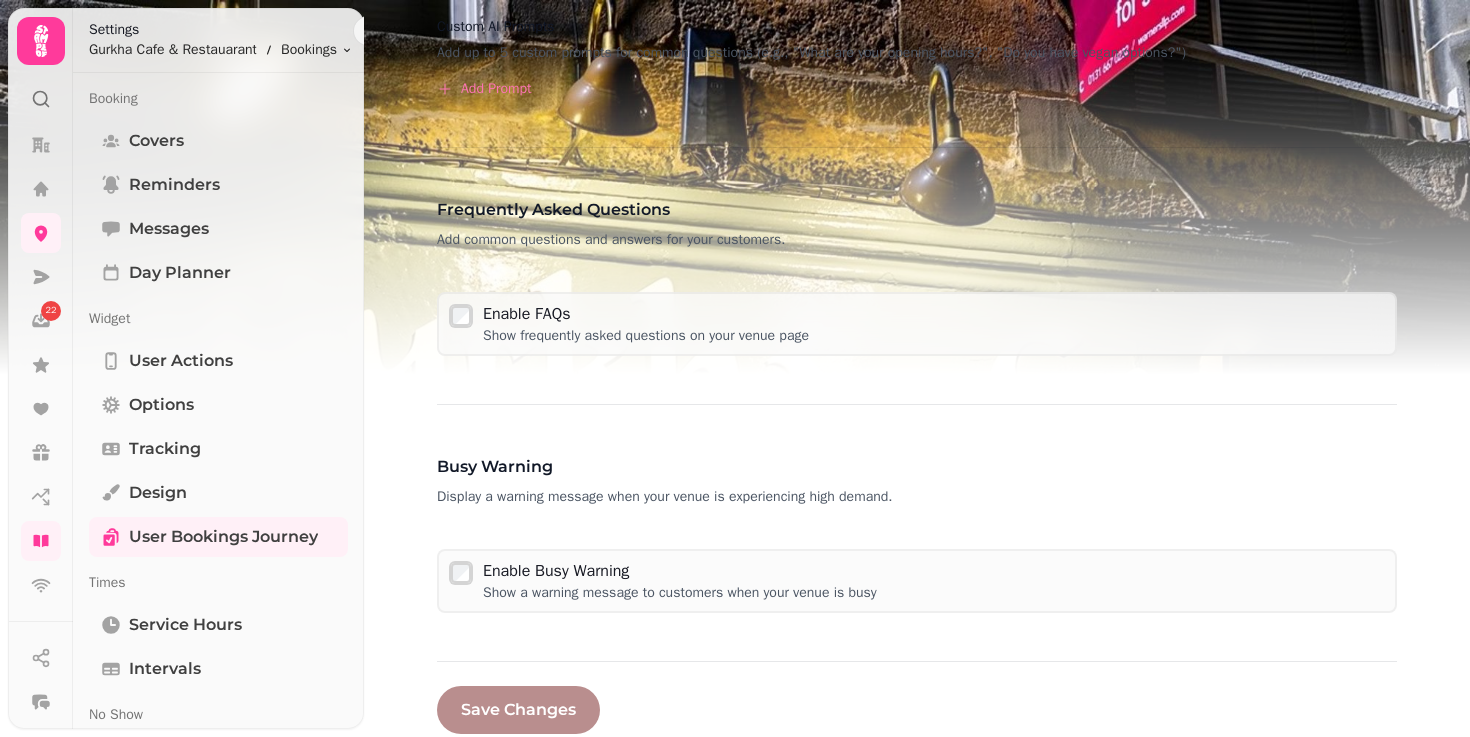 scroll, scrollTop: 1614, scrollLeft: 0, axis: vertical 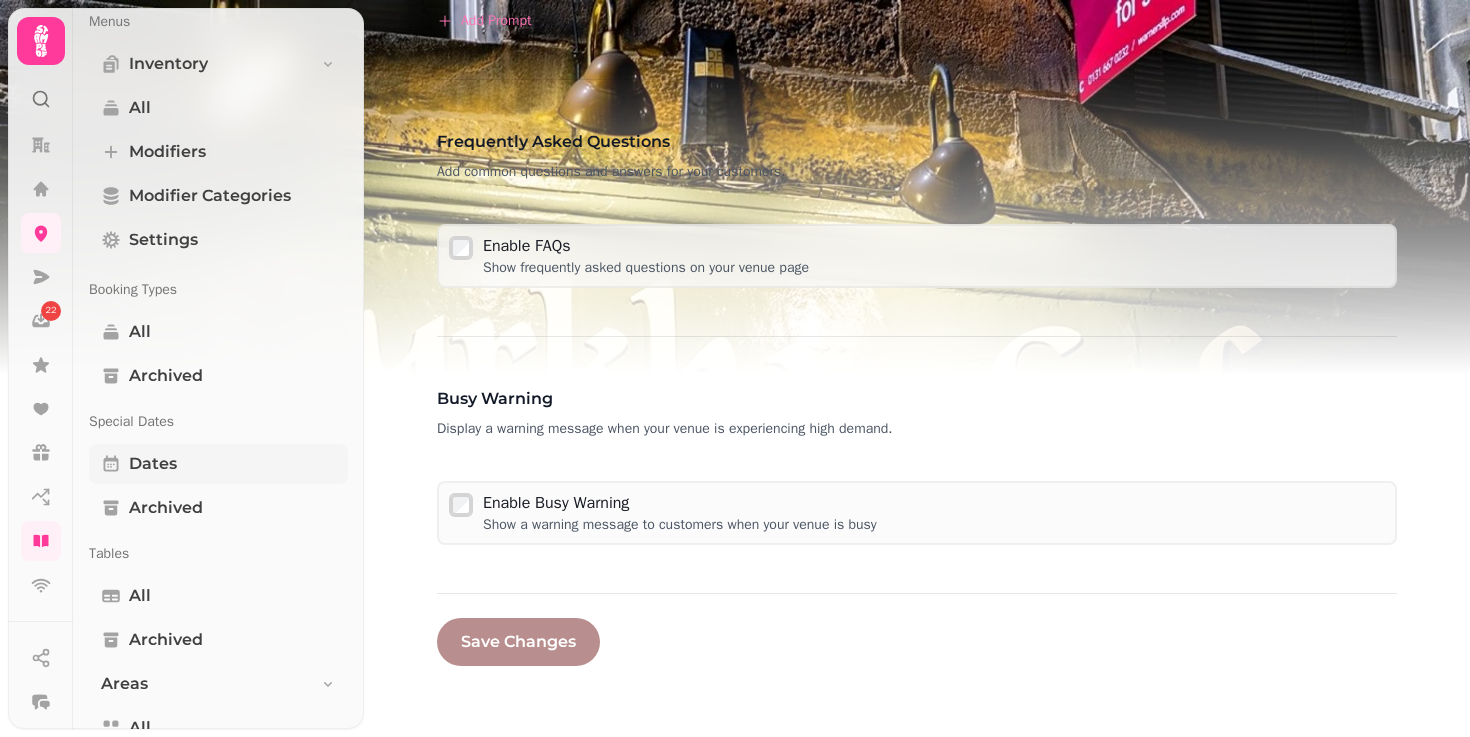 click on "Dates" at bounding box center [218, 464] 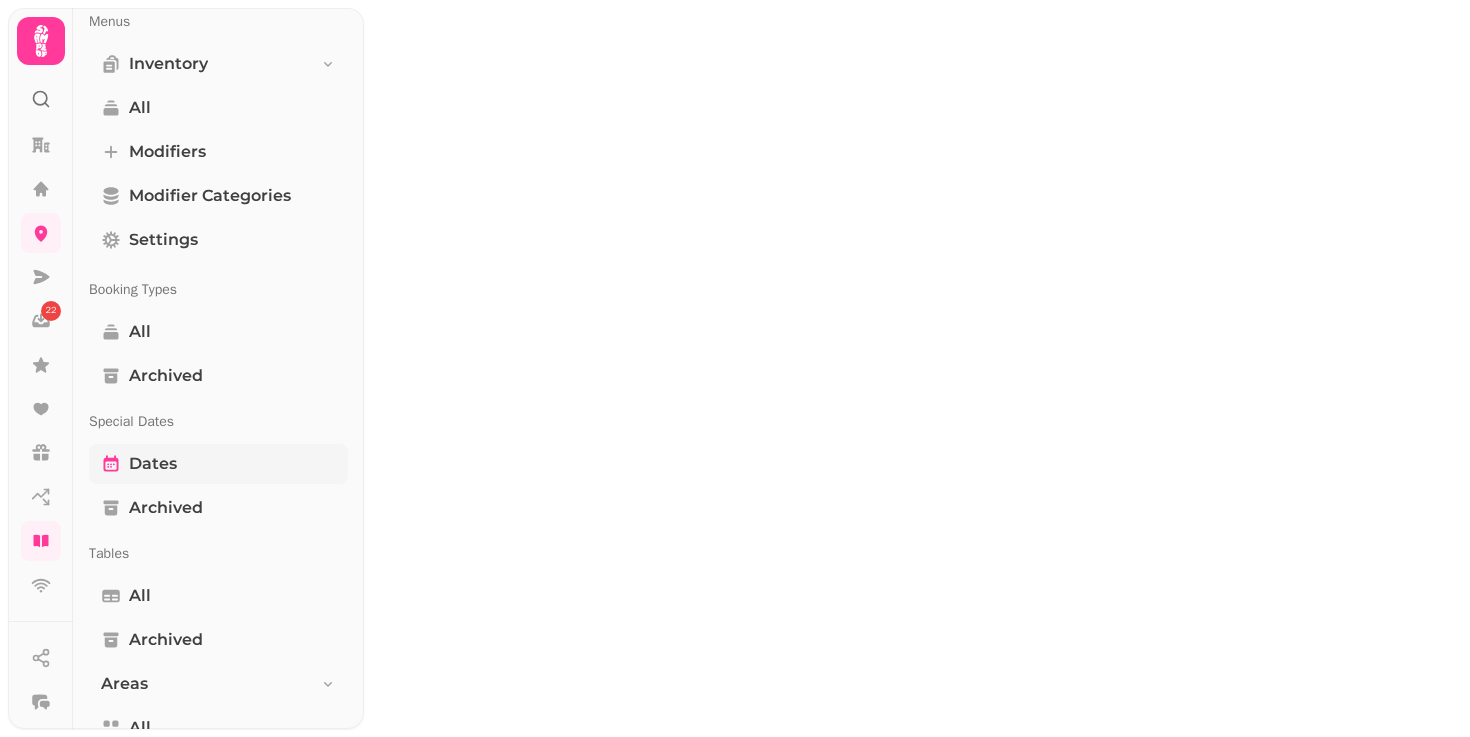 scroll, scrollTop: 0, scrollLeft: 0, axis: both 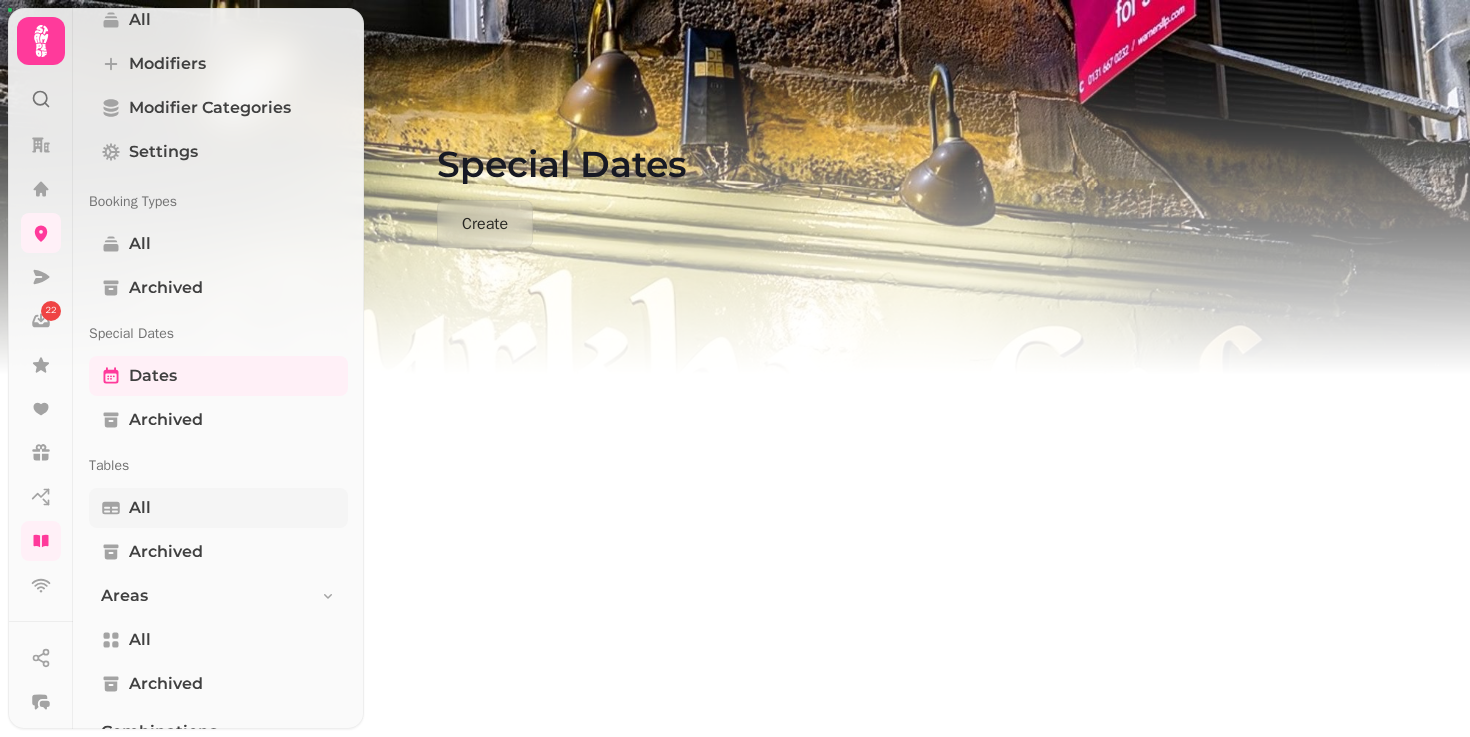 click on "All" at bounding box center (218, 508) 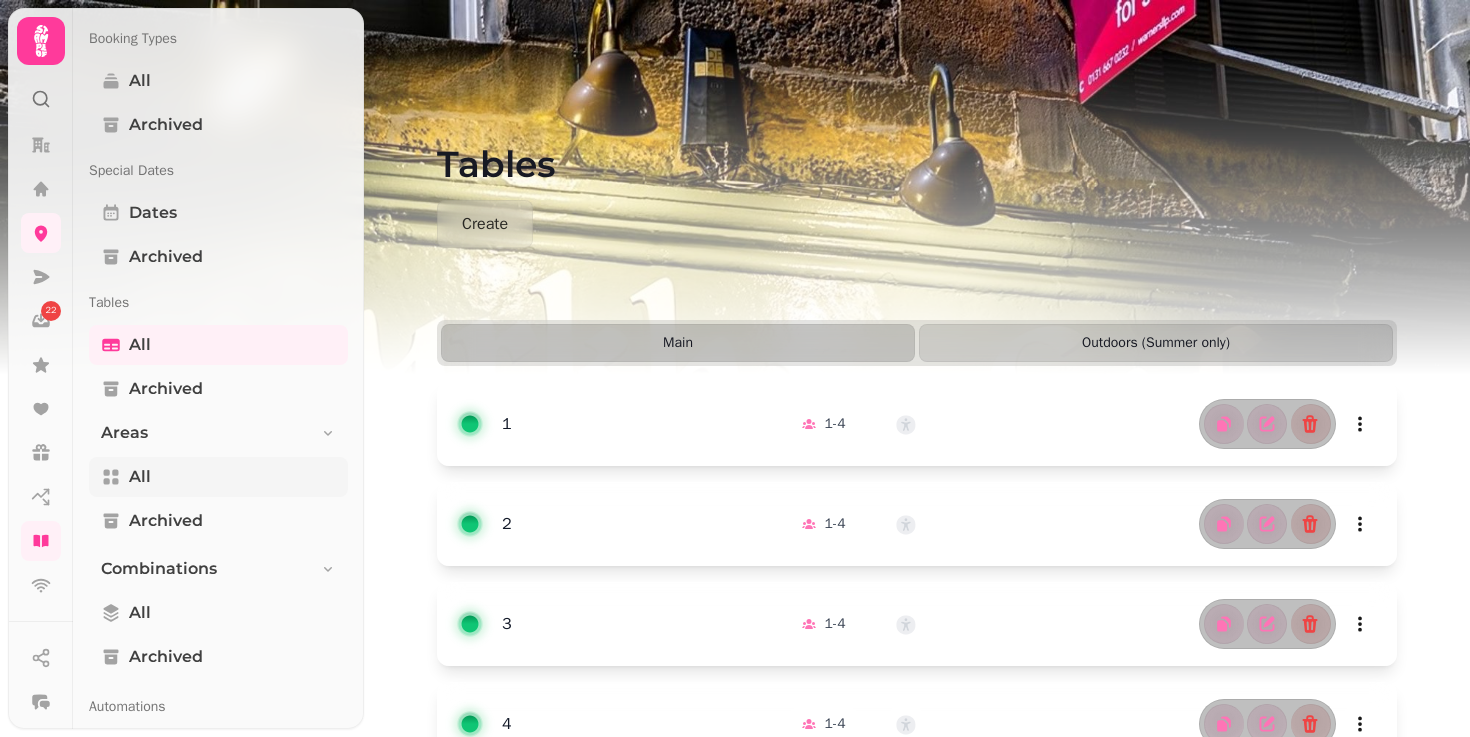 scroll, scrollTop: 1035, scrollLeft: 0, axis: vertical 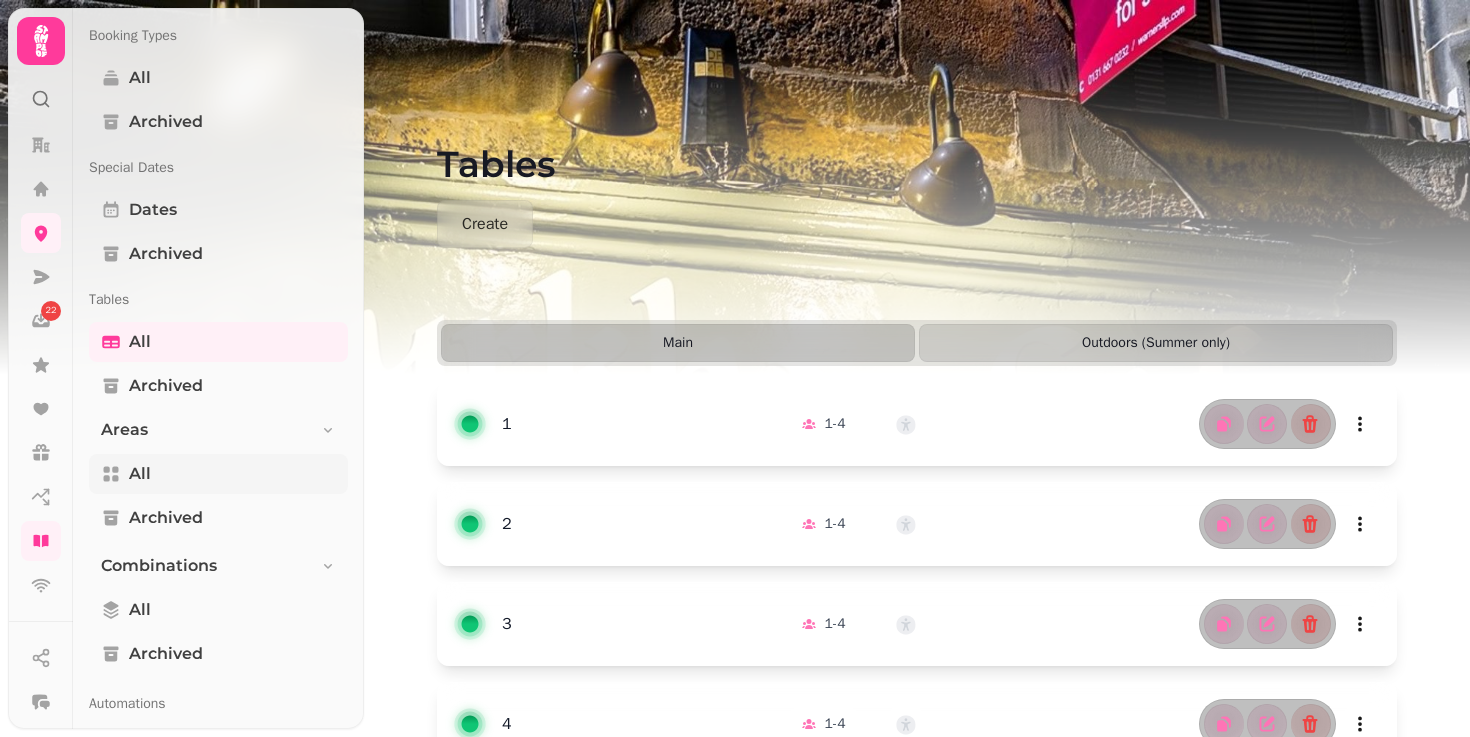 click on "All" at bounding box center [218, 474] 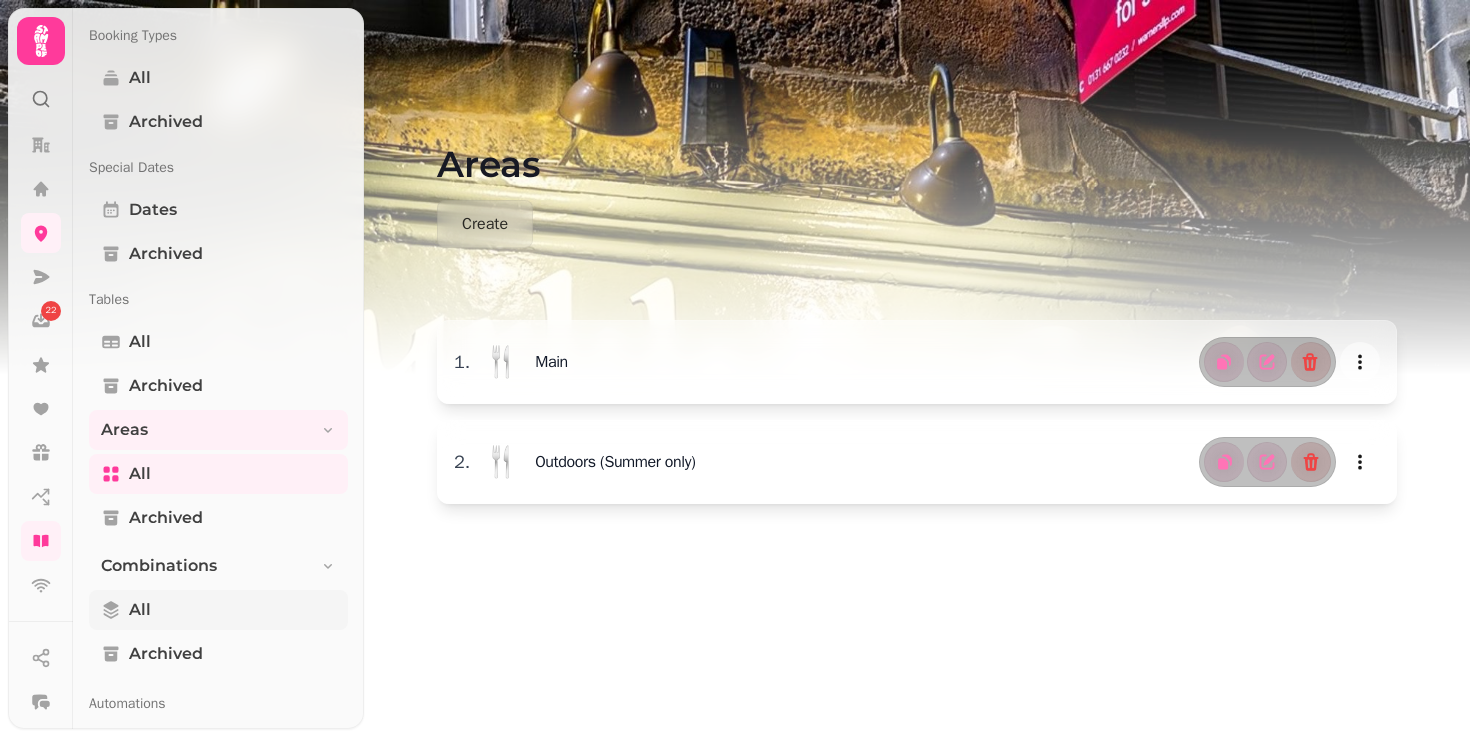 click on "All" at bounding box center (218, 610) 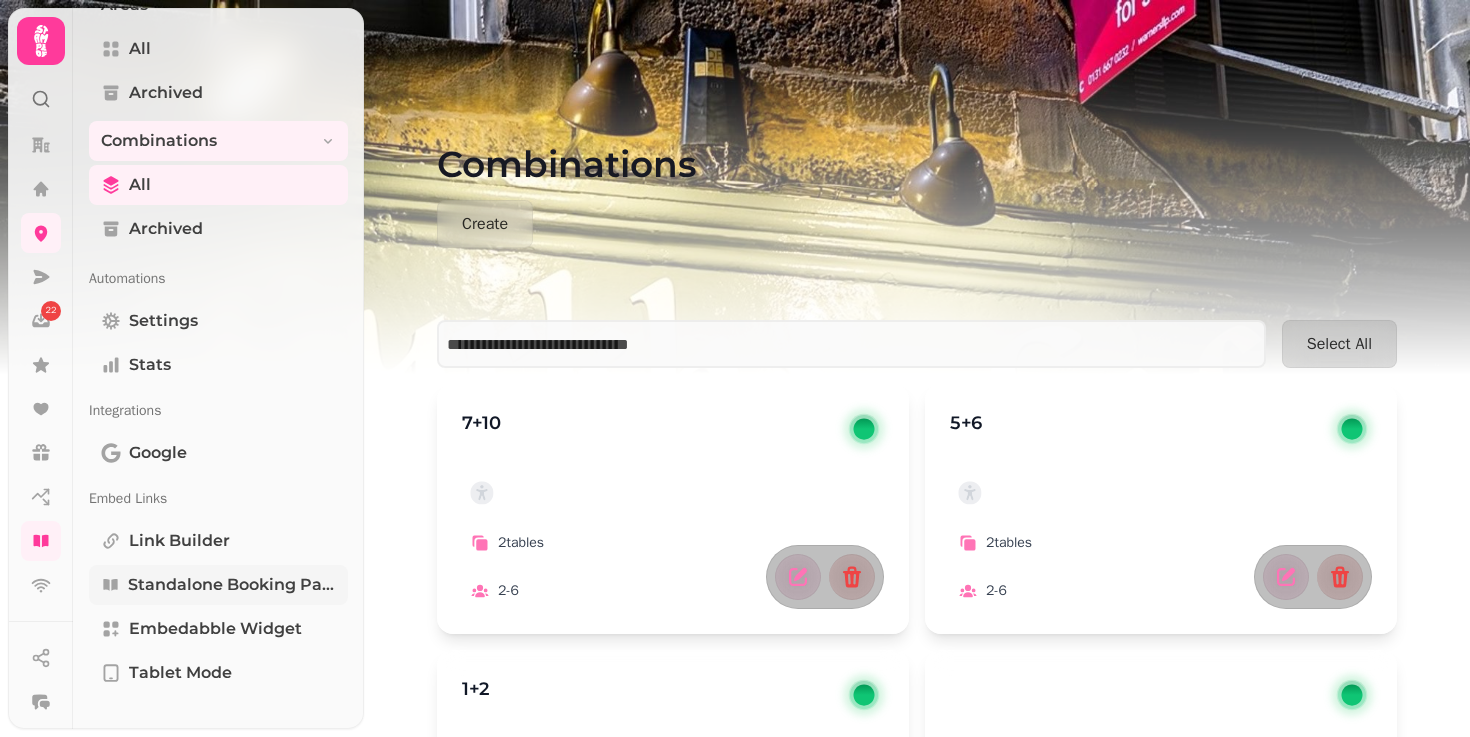 scroll, scrollTop: 0, scrollLeft: 0, axis: both 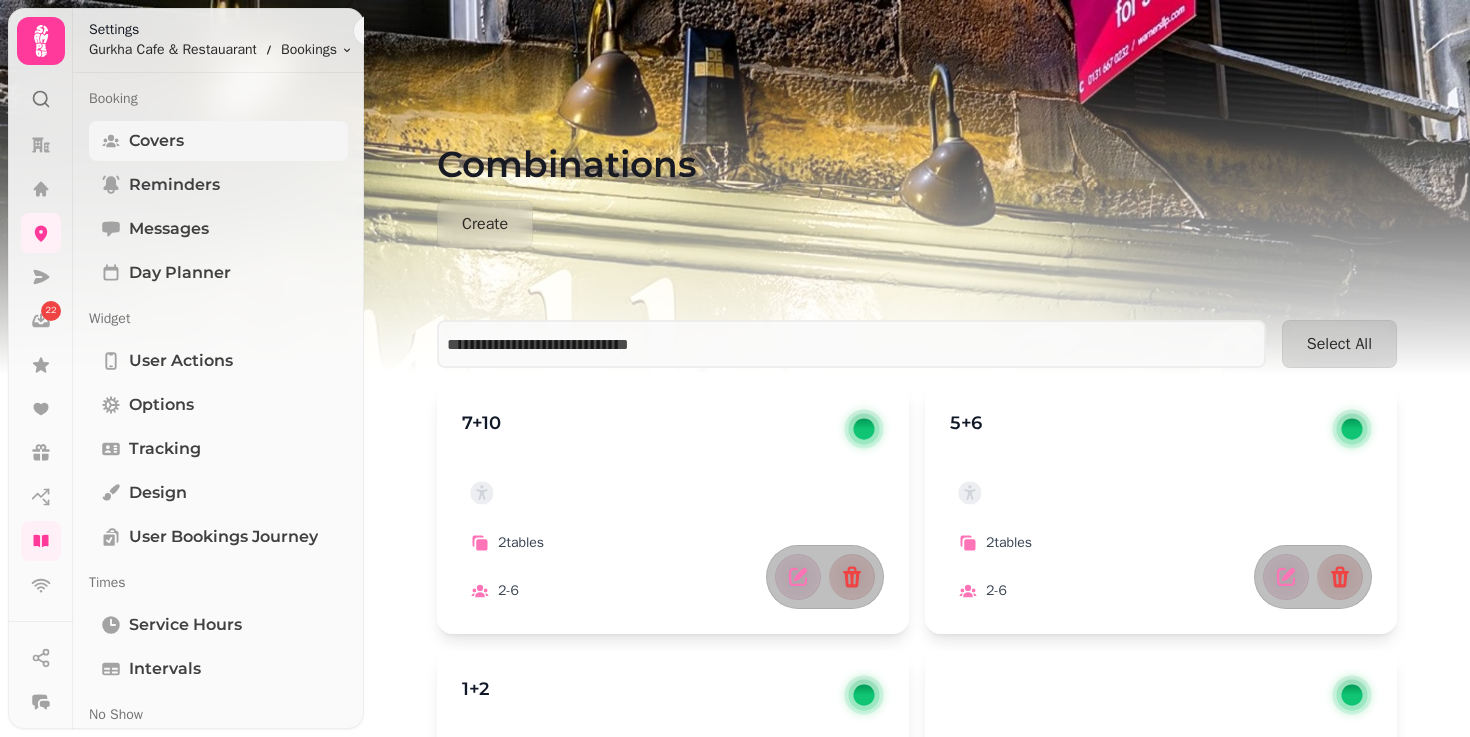 click on "Covers" at bounding box center (218, 141) 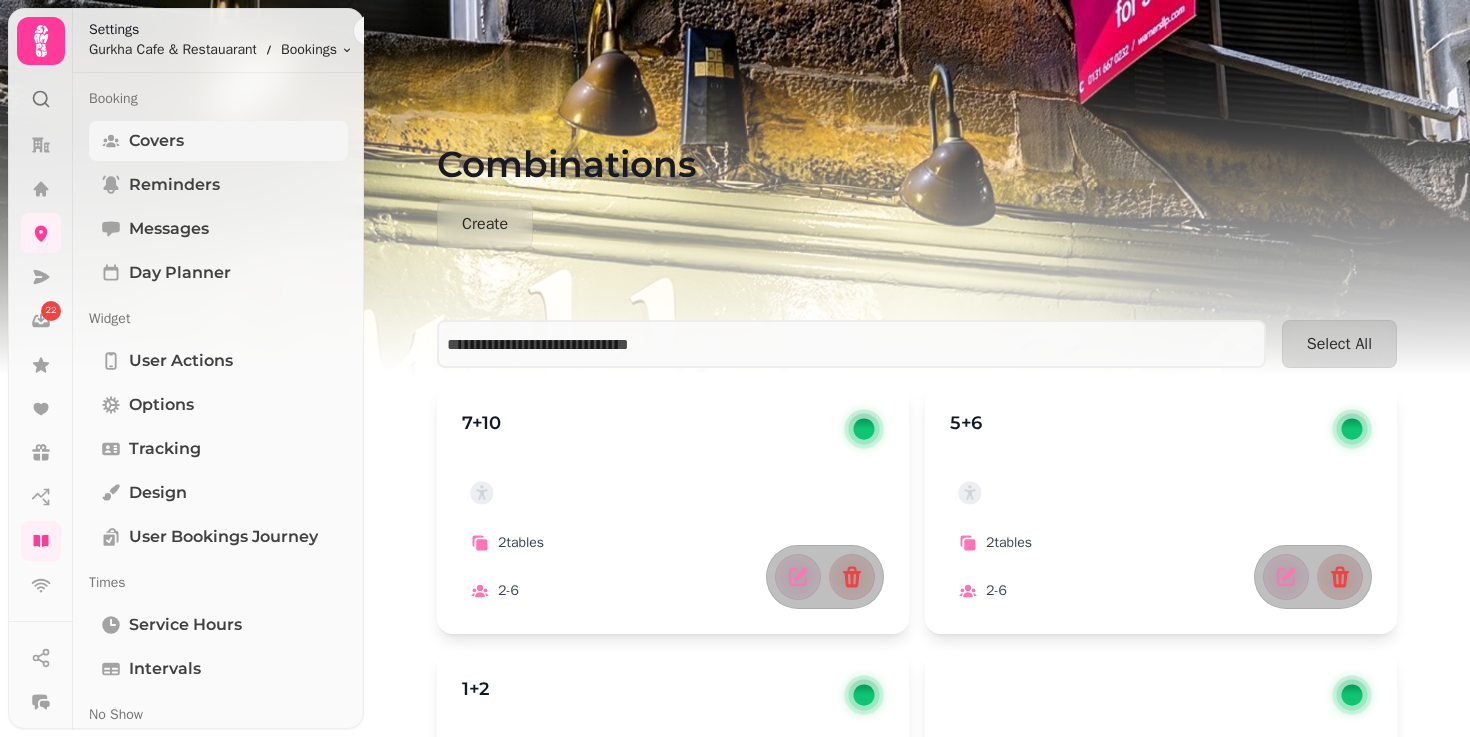 select on "*" 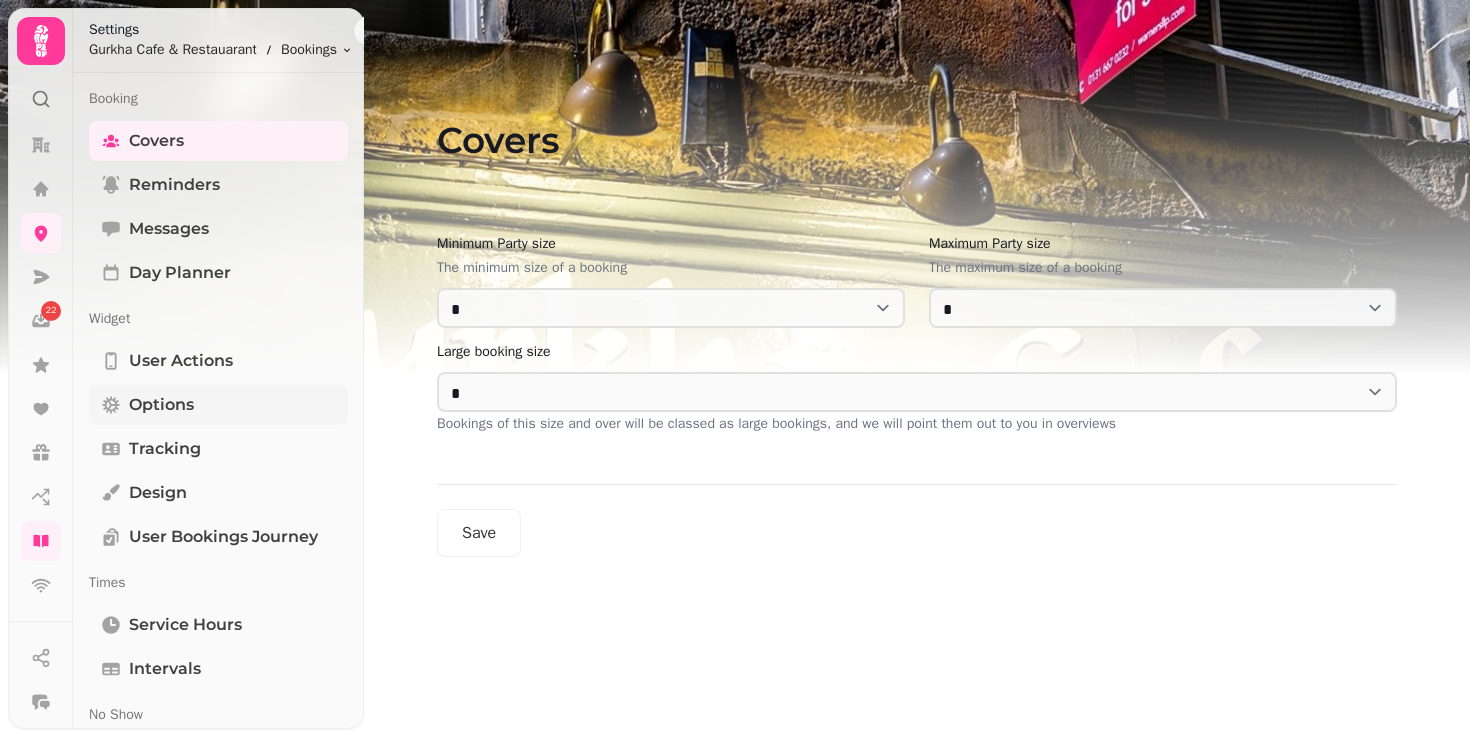 click on "Options" at bounding box center [218, 405] 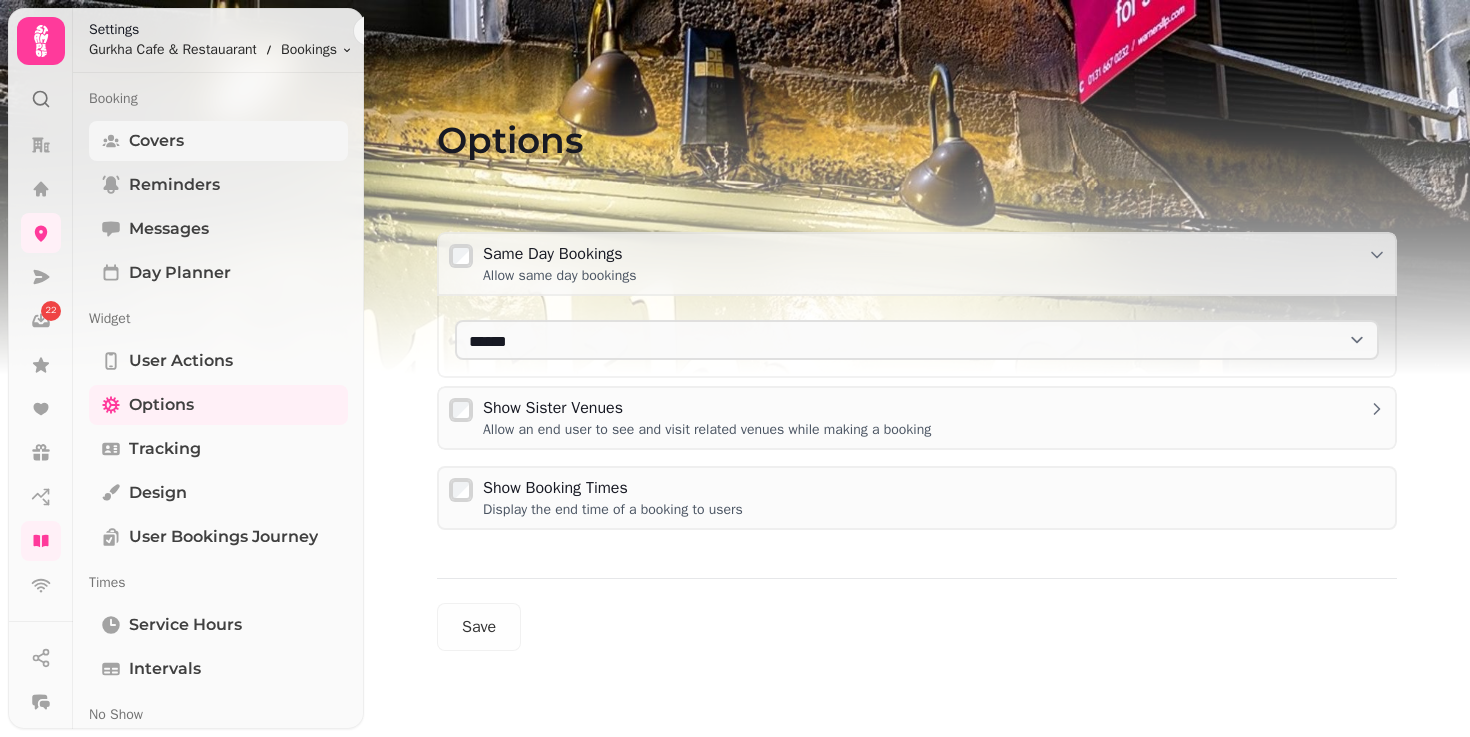click on "Covers" at bounding box center [218, 141] 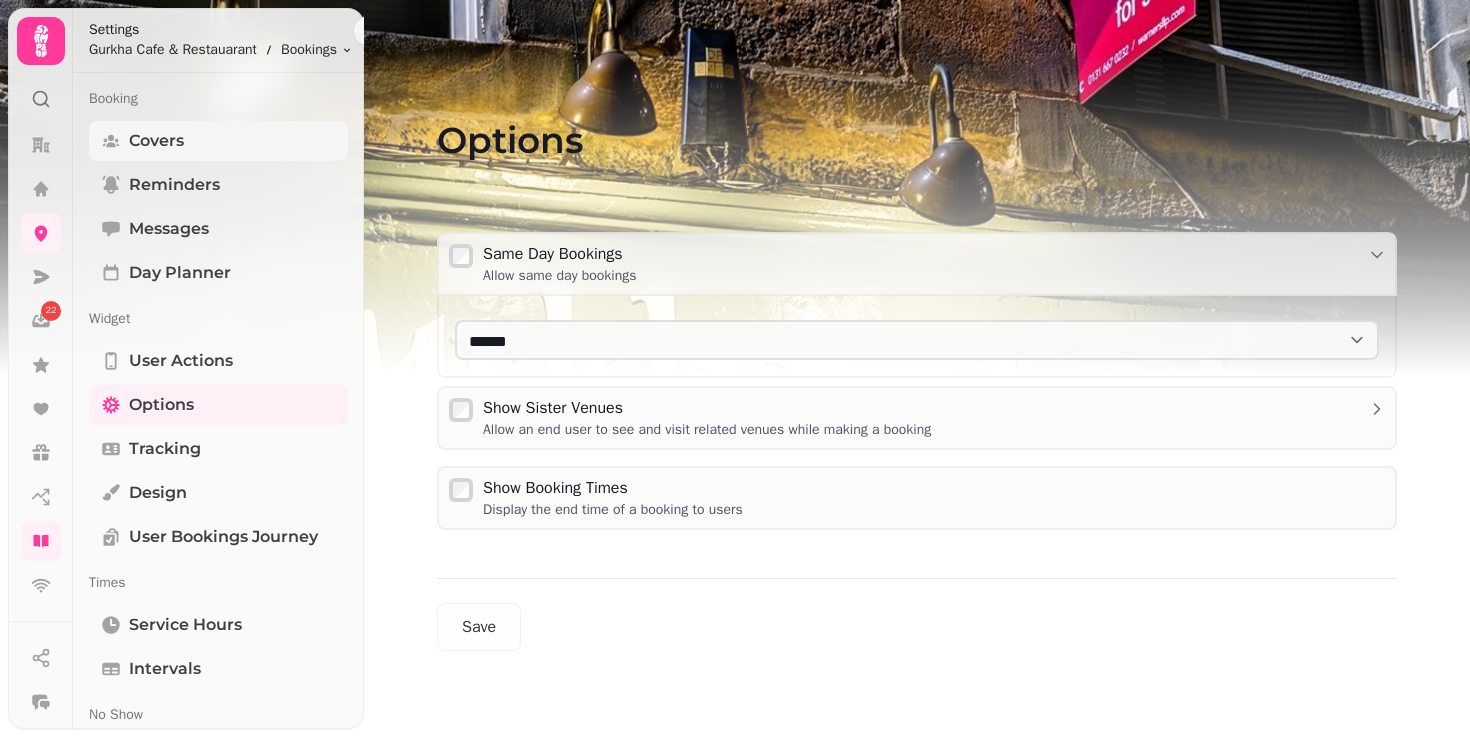 select on "*" 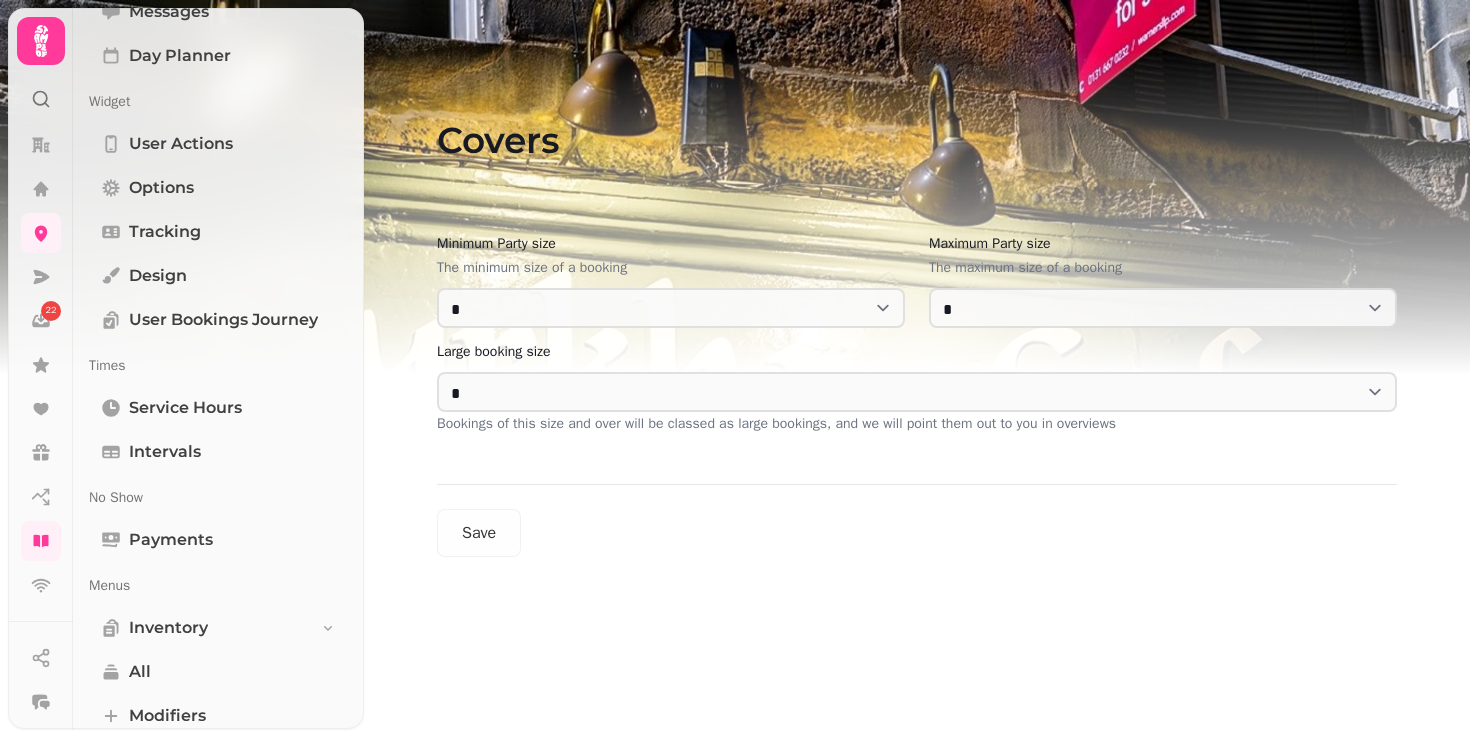 scroll, scrollTop: 348, scrollLeft: 0, axis: vertical 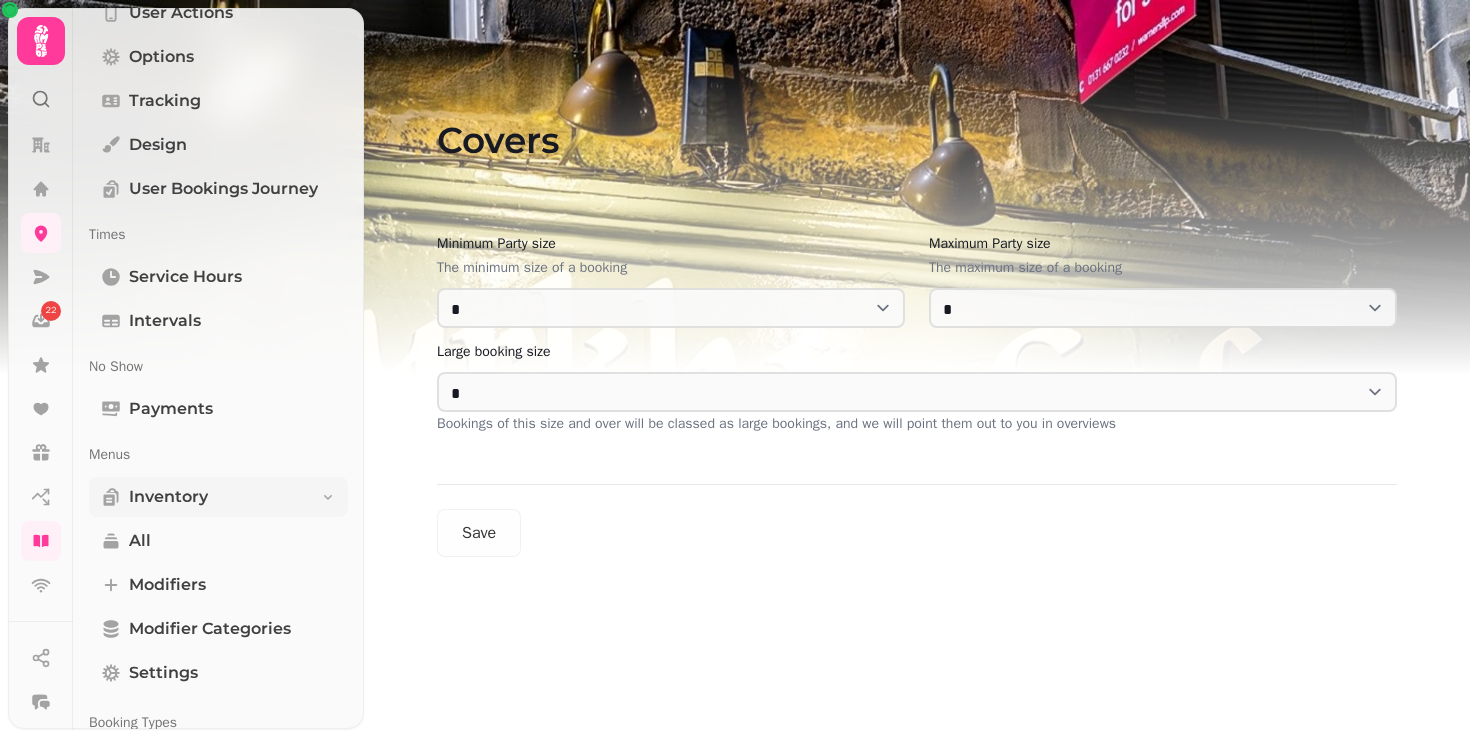 click on "Inventory" at bounding box center (218, 497) 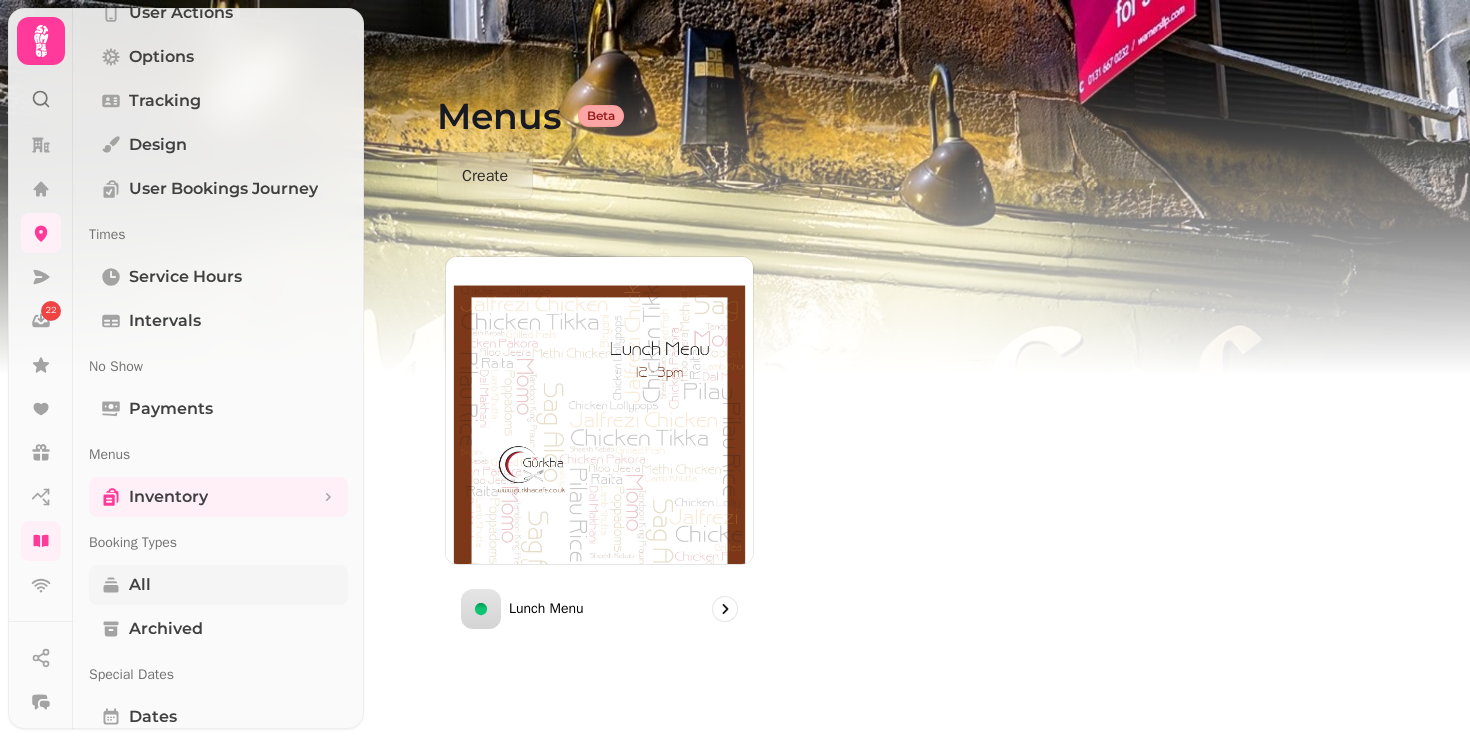 click on "All" at bounding box center [218, 585] 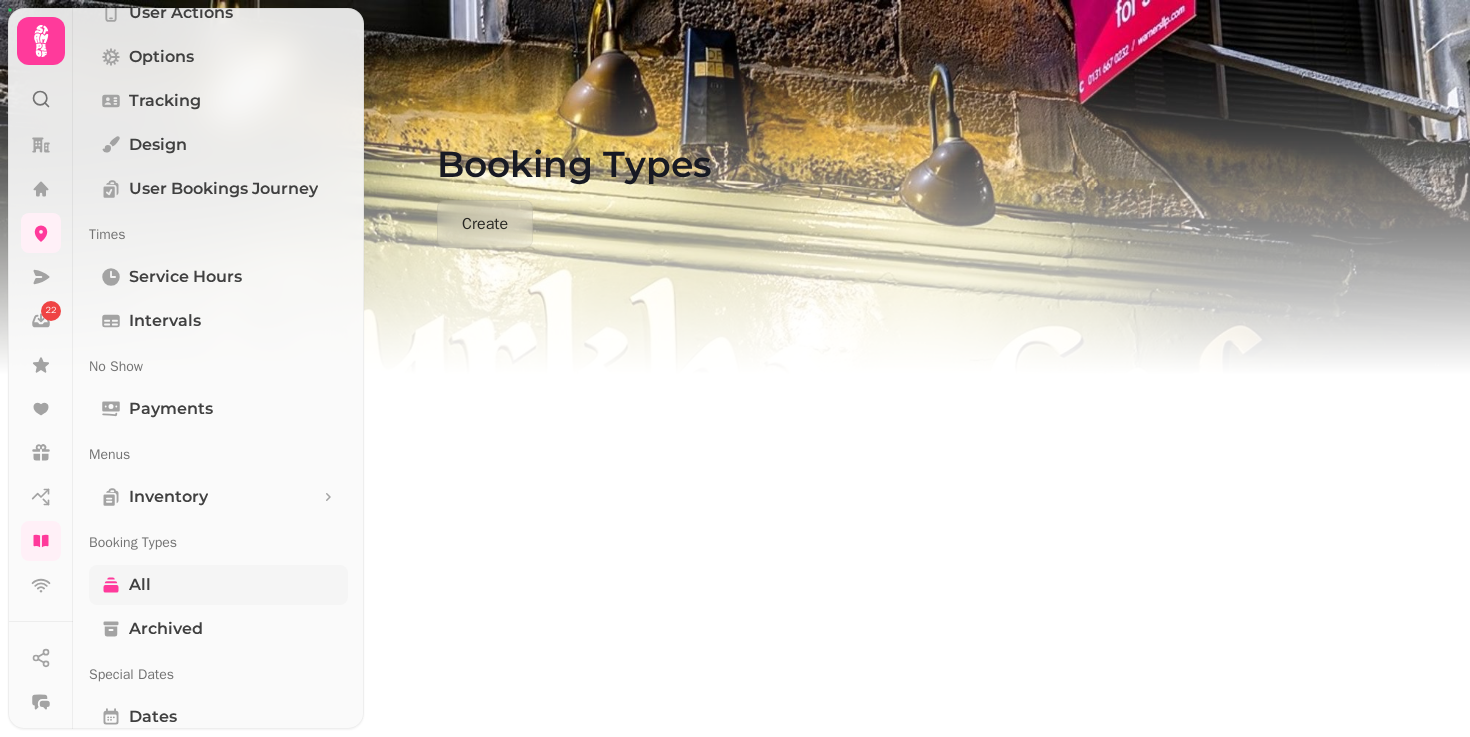 scroll, scrollTop: 633, scrollLeft: 0, axis: vertical 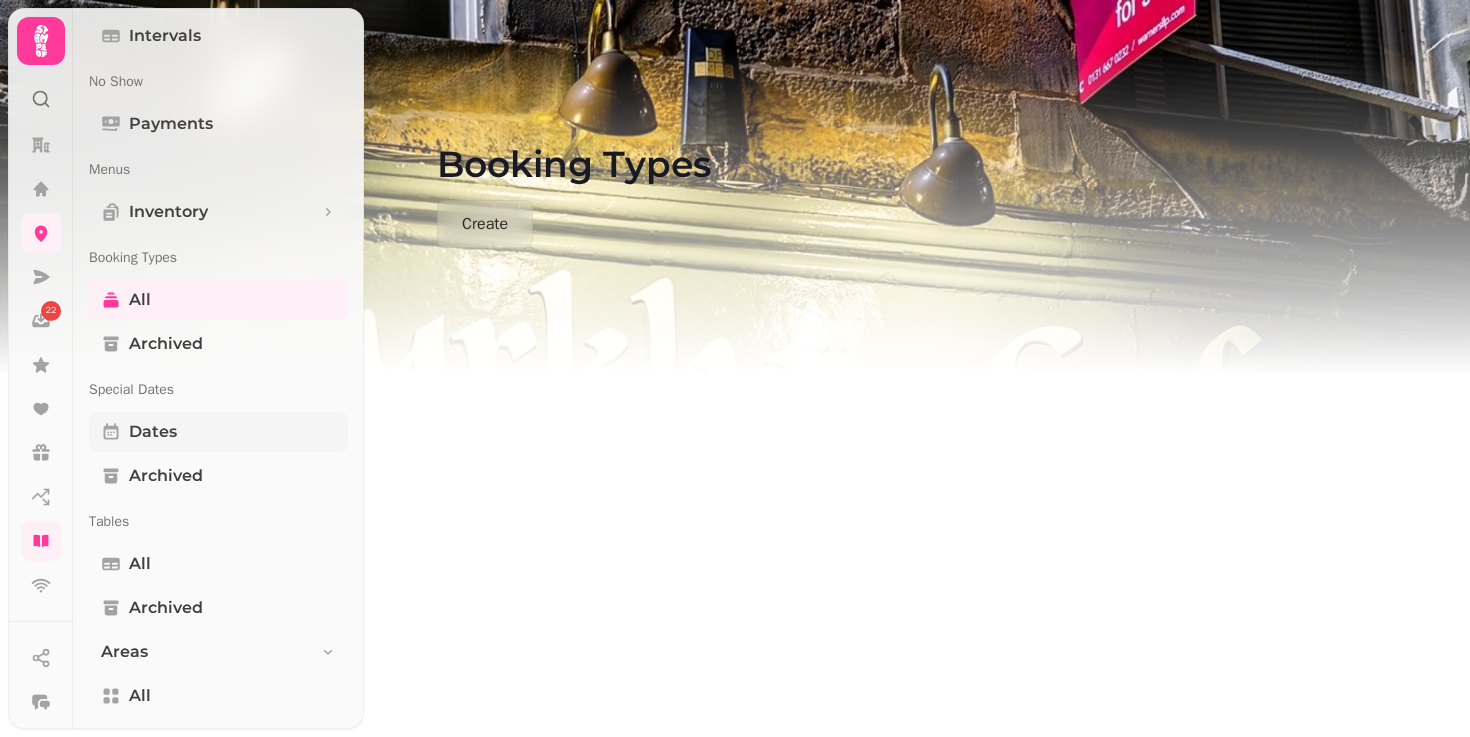click on "Dates" at bounding box center [218, 432] 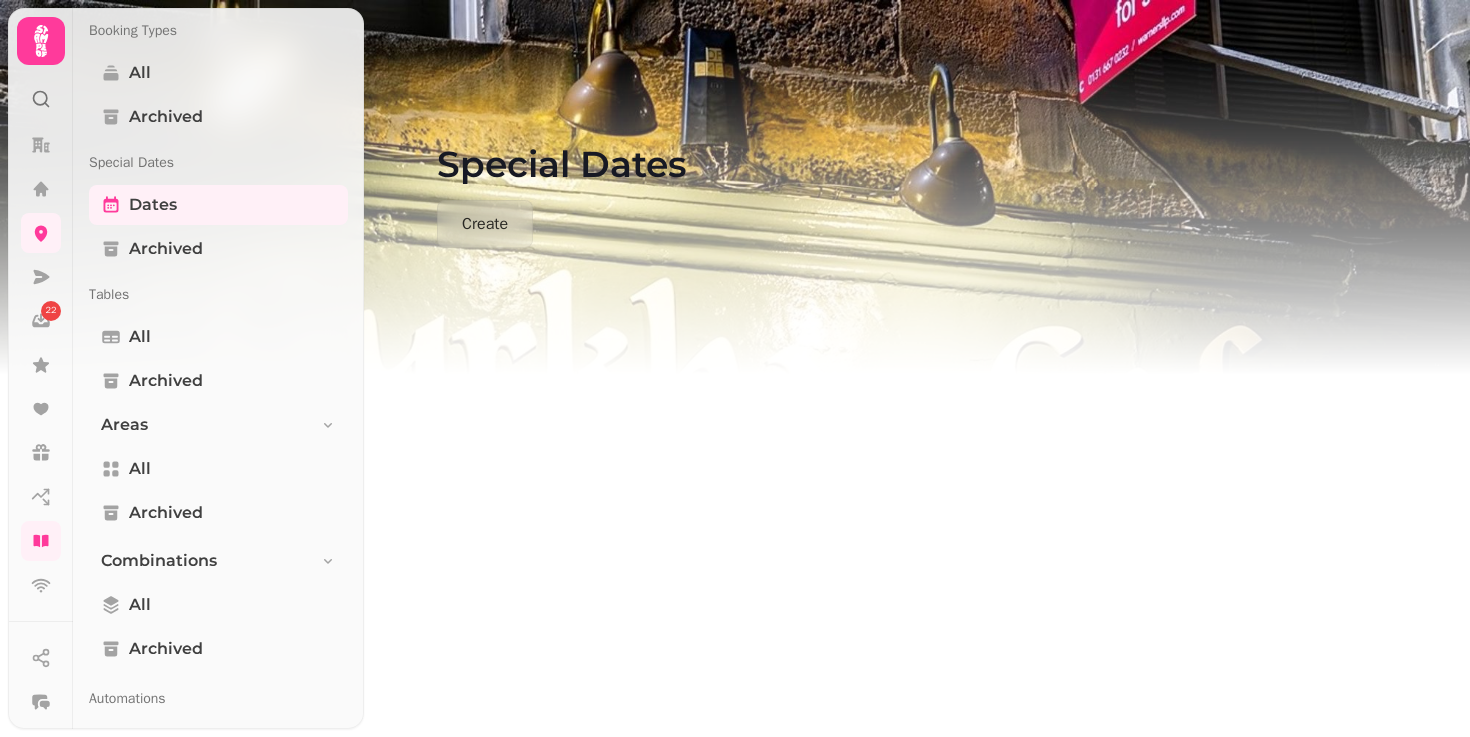 scroll, scrollTop: 941, scrollLeft: 0, axis: vertical 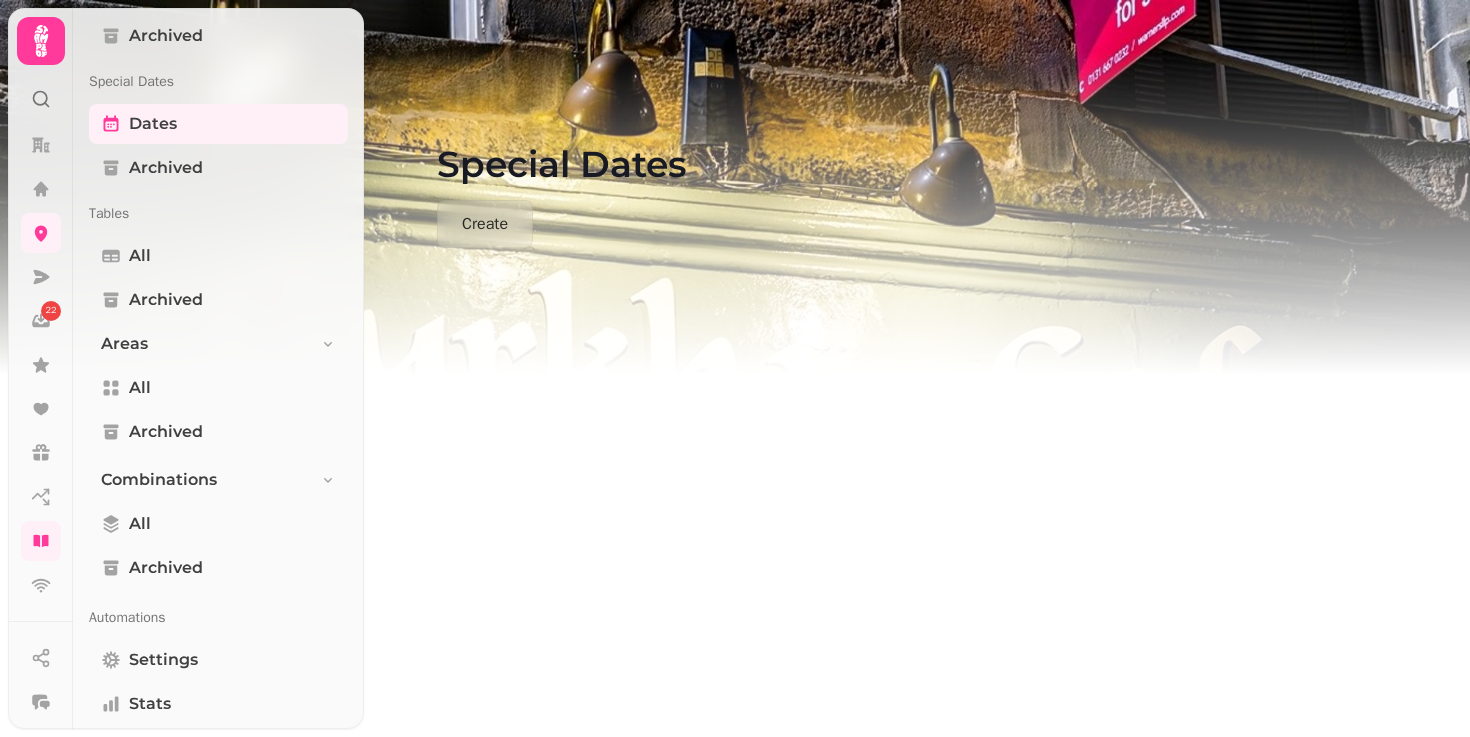 click on "All" at bounding box center [218, 524] 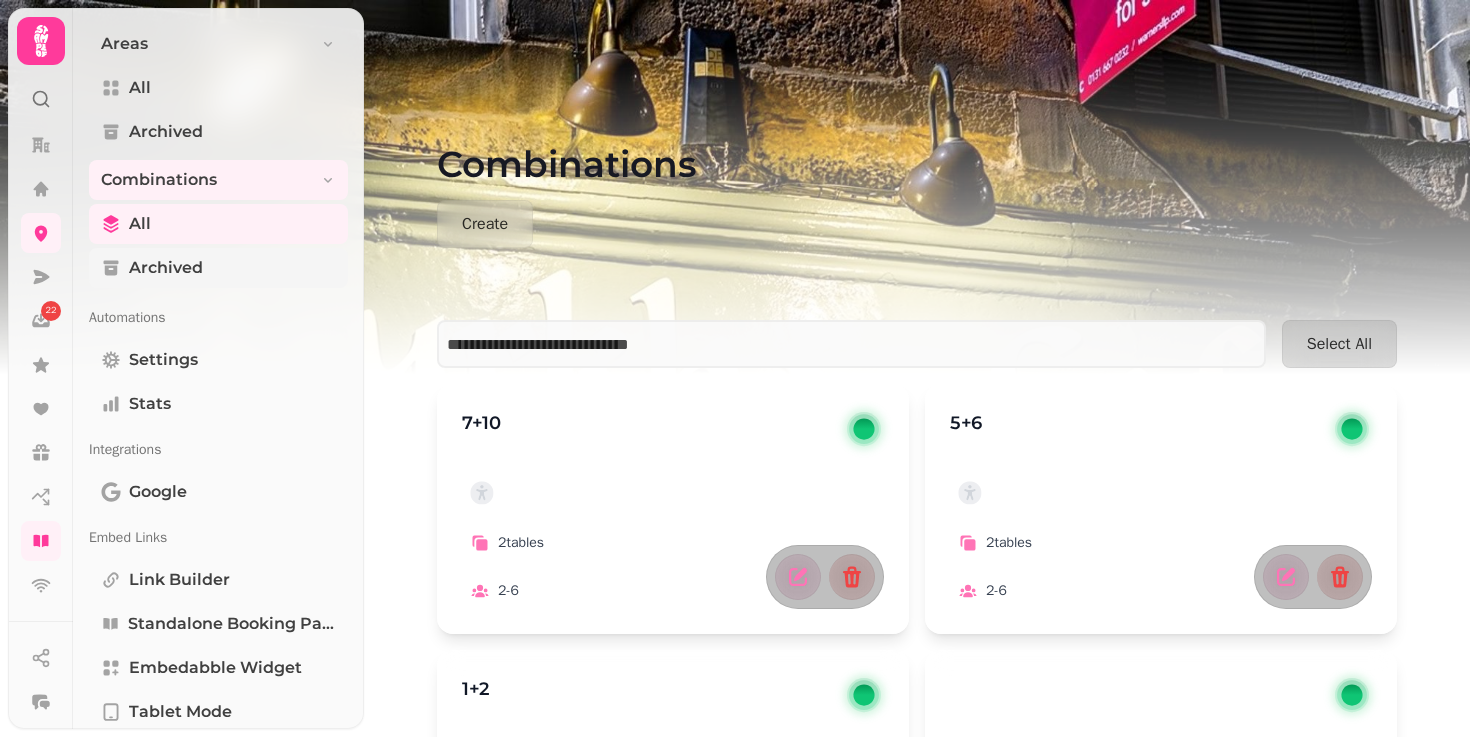 scroll, scrollTop: 1280, scrollLeft: 0, axis: vertical 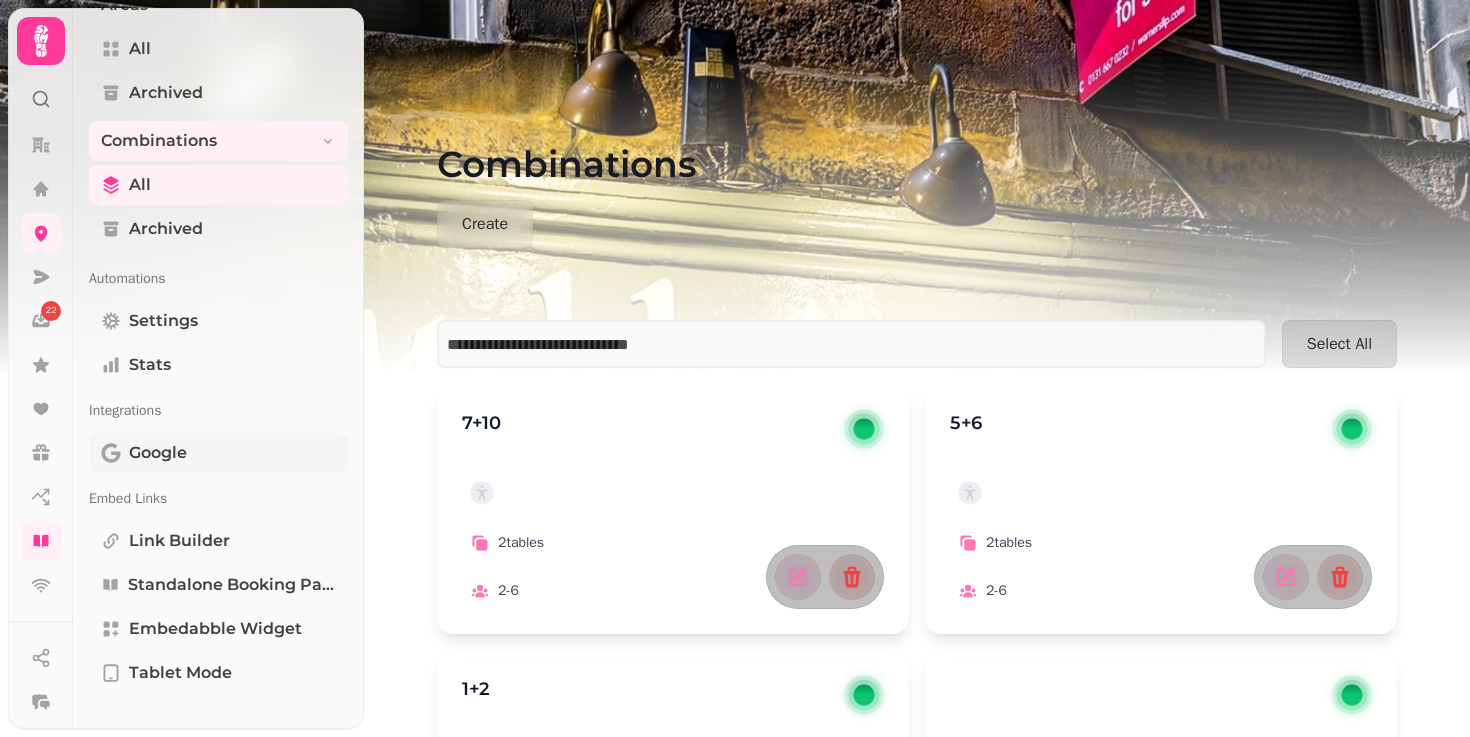 click on "Google" at bounding box center (218, 453) 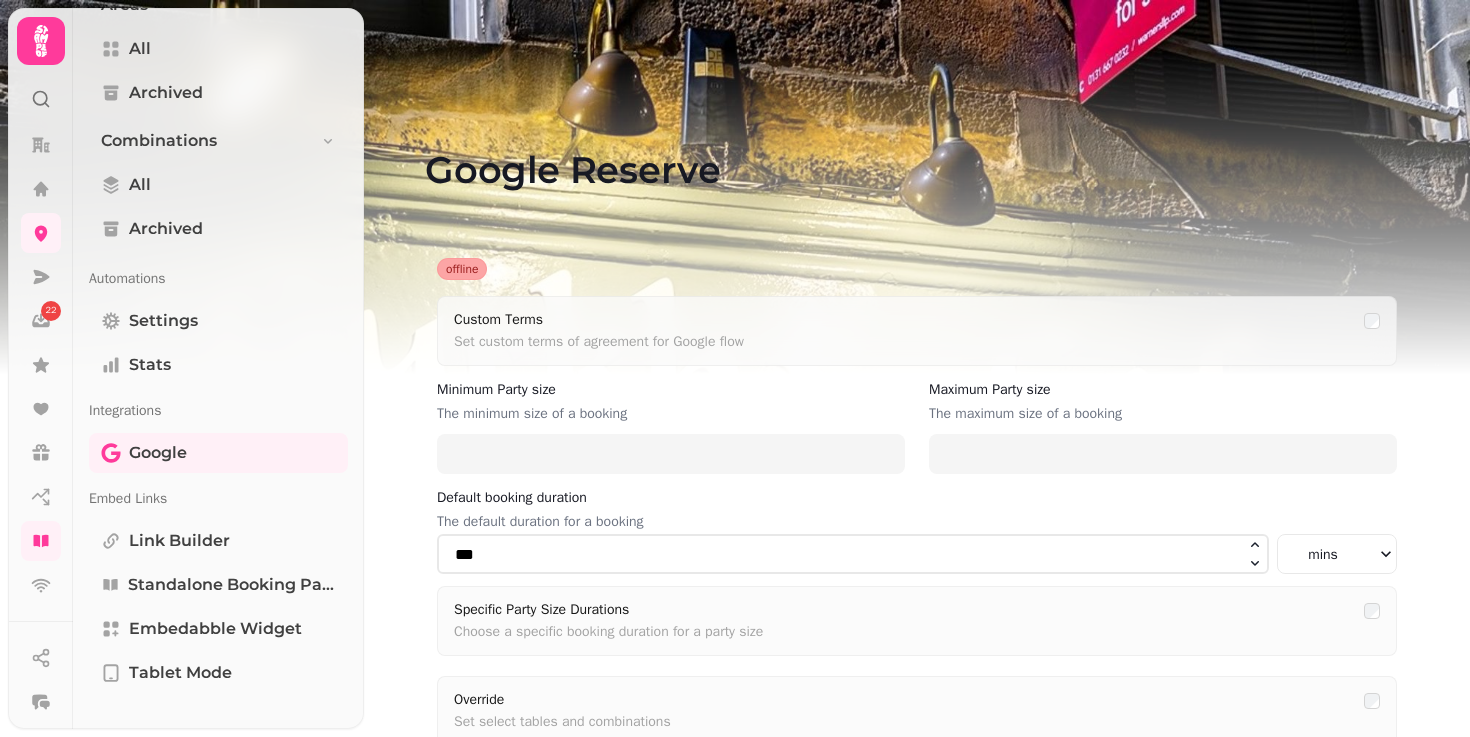 type on "*" 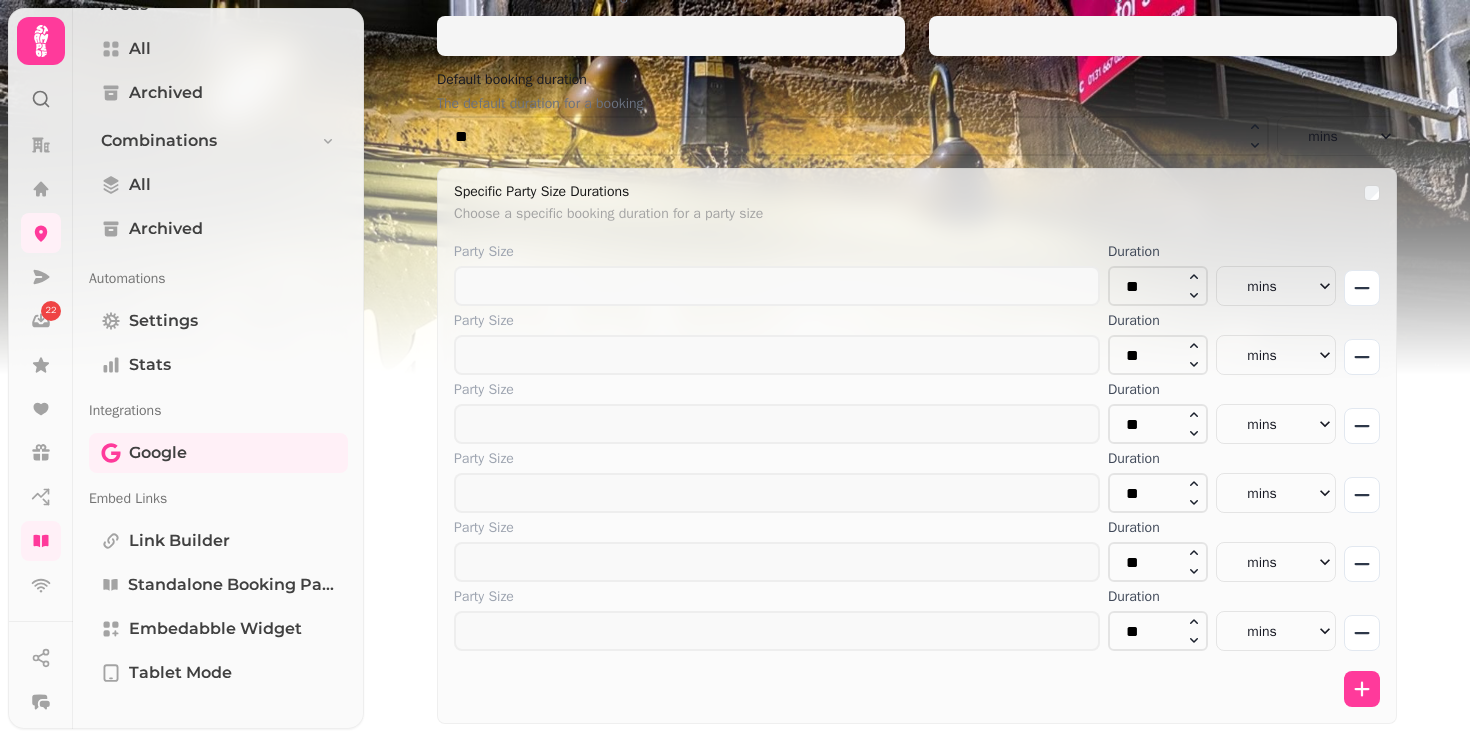 scroll, scrollTop: 651, scrollLeft: 0, axis: vertical 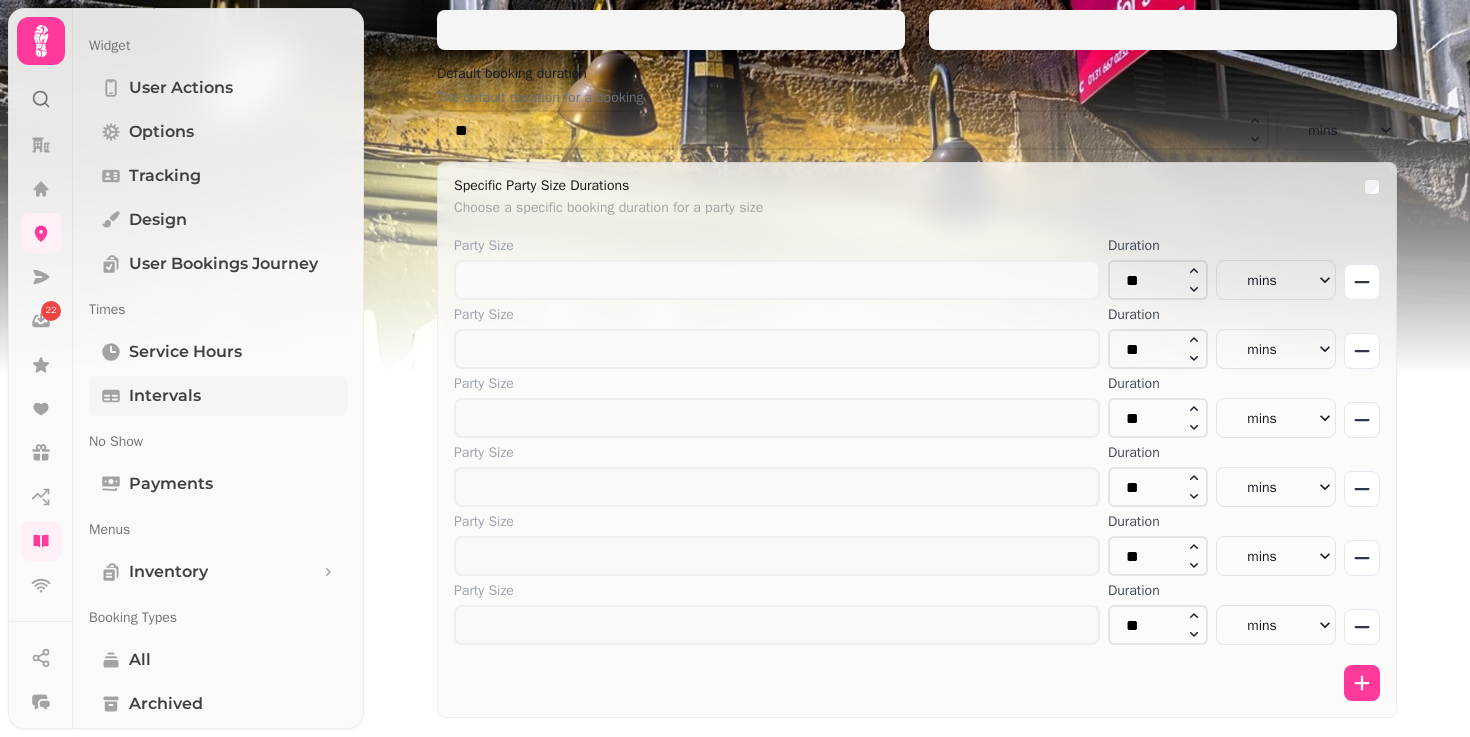 click on "Intervals" at bounding box center [165, 396] 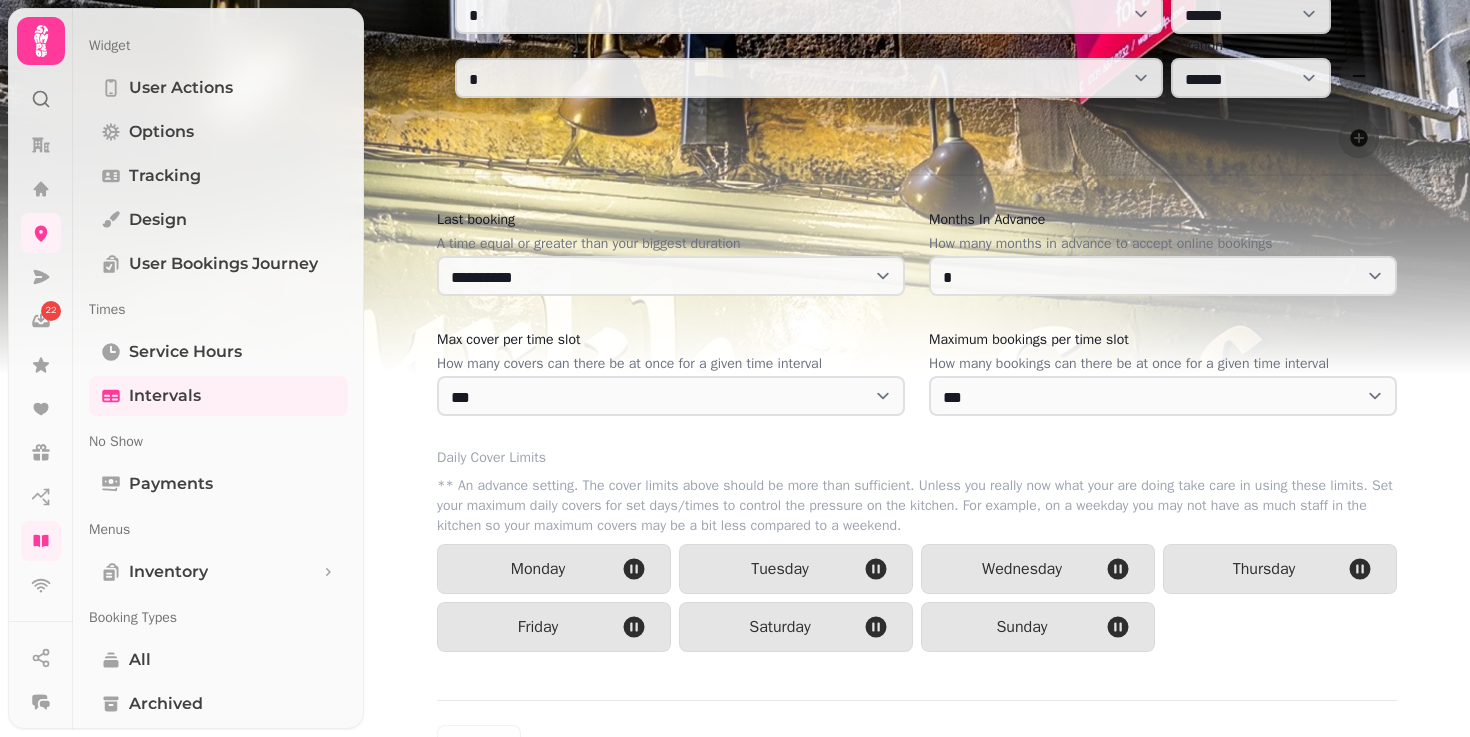 scroll, scrollTop: 943, scrollLeft: 0, axis: vertical 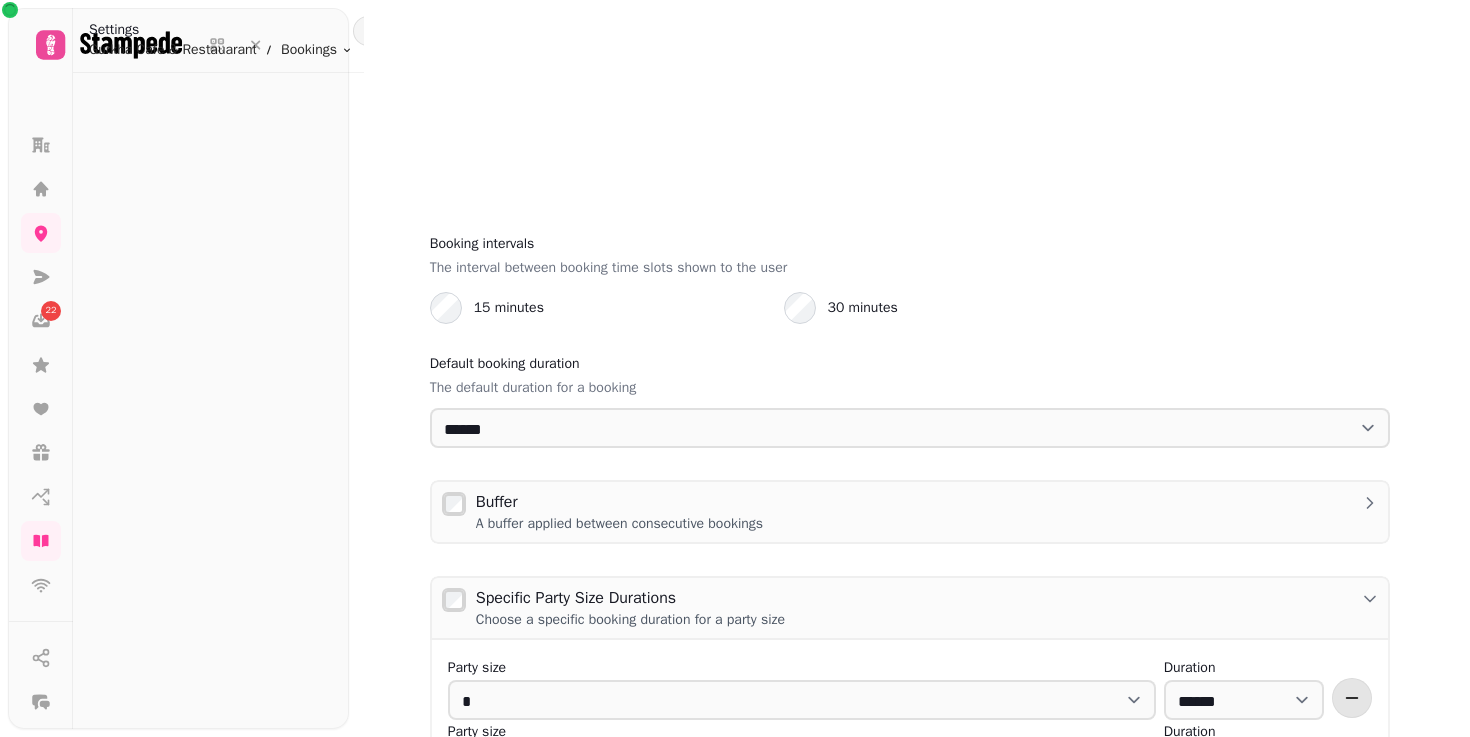 select on "****" 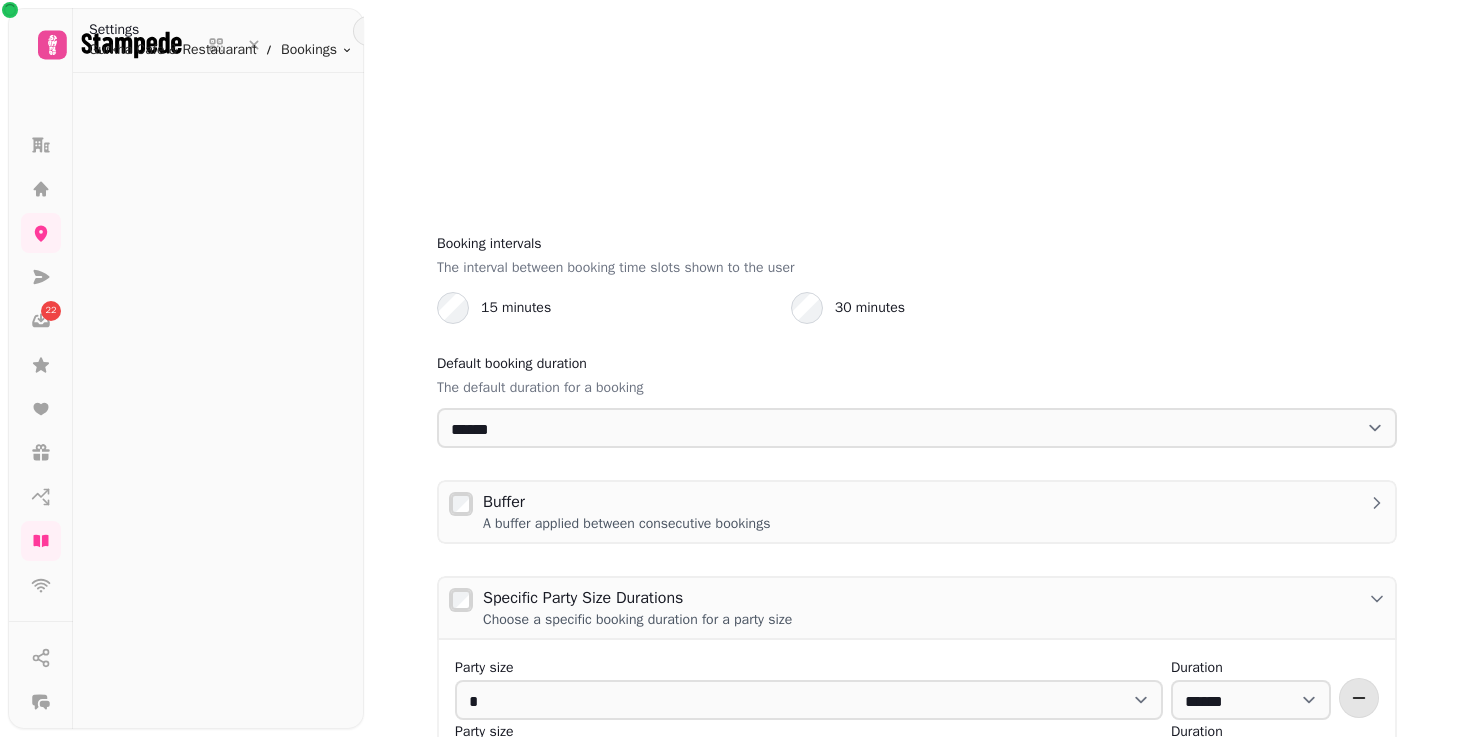 scroll, scrollTop: 0, scrollLeft: 0, axis: both 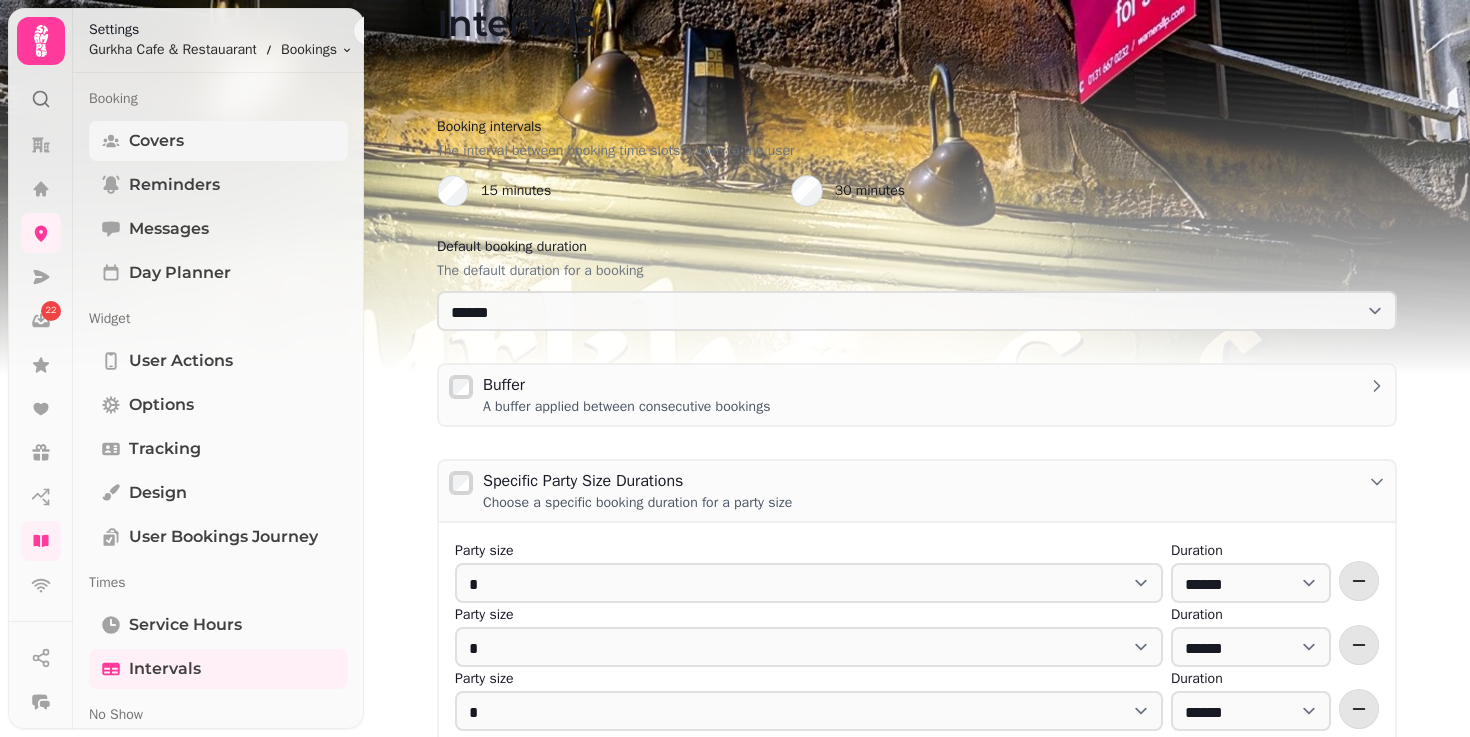 click on "Covers" at bounding box center (218, 141) 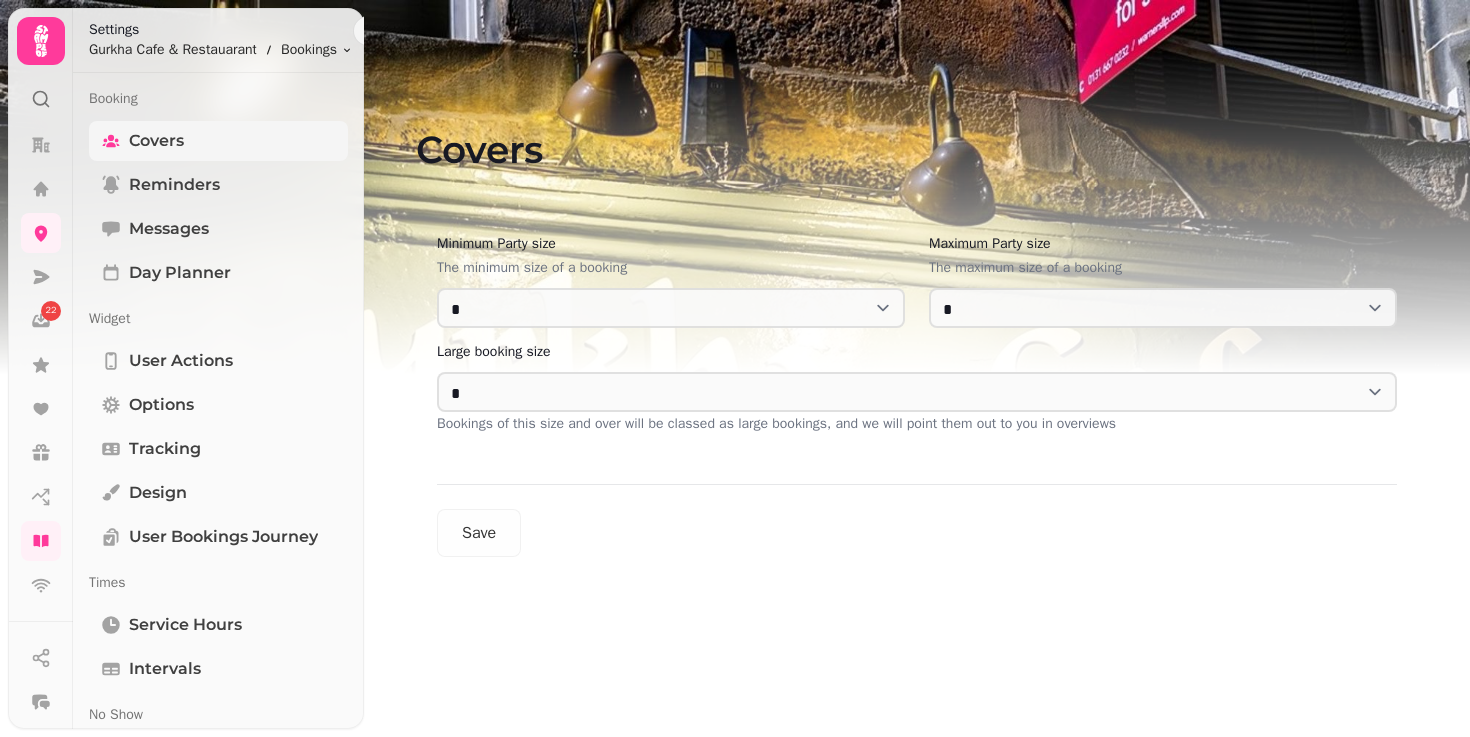scroll, scrollTop: 0, scrollLeft: 0, axis: both 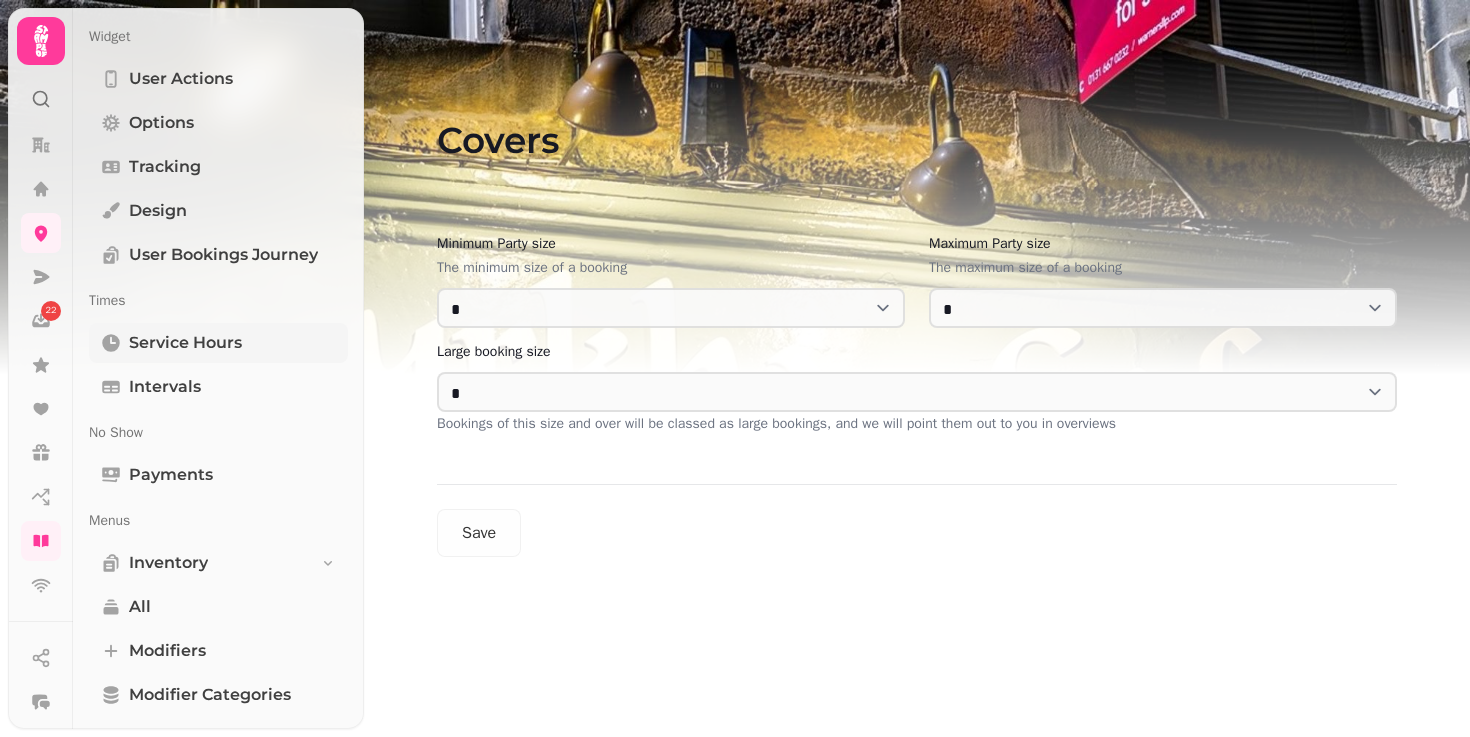 click on "Service Hours" at bounding box center [185, 343] 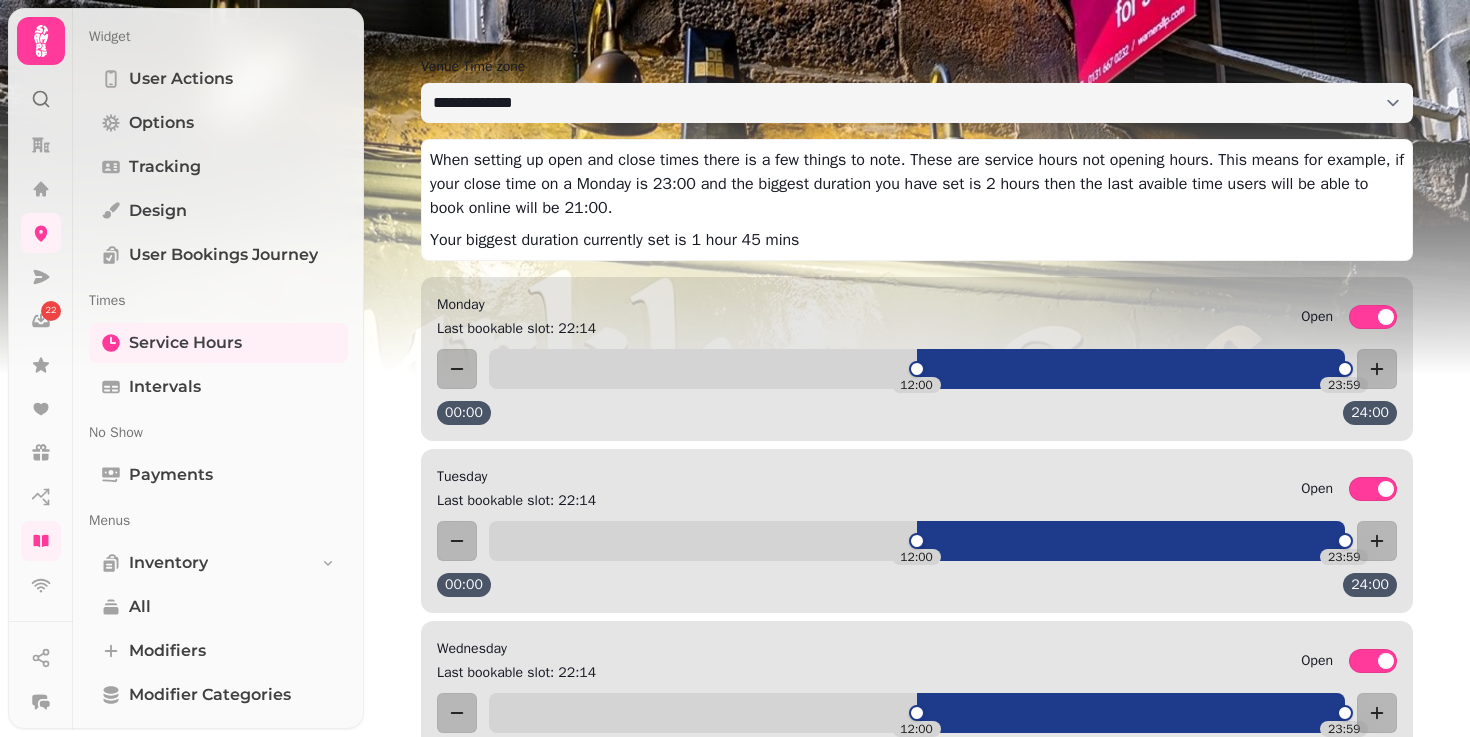 scroll, scrollTop: 194, scrollLeft: 0, axis: vertical 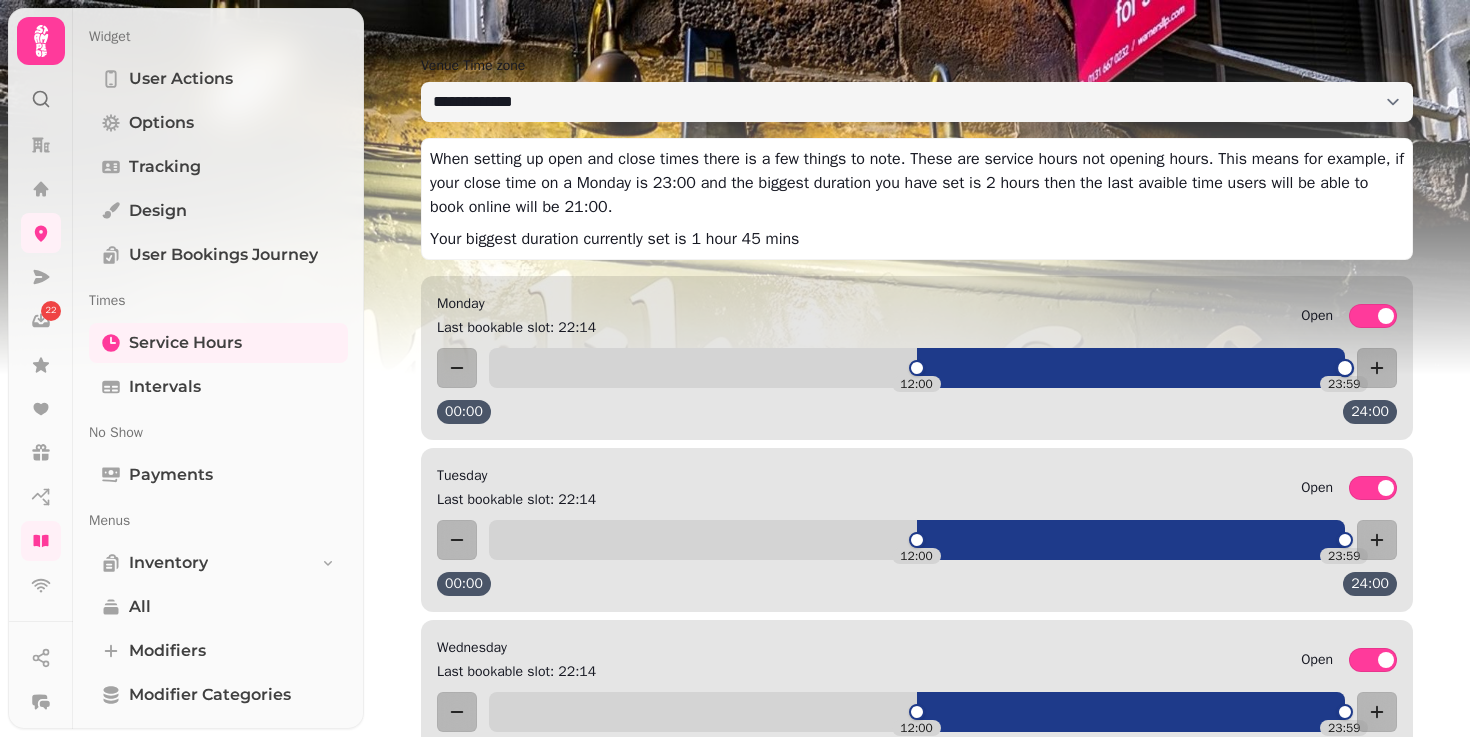 click on "12:00 23:59" at bounding box center (917, 368) 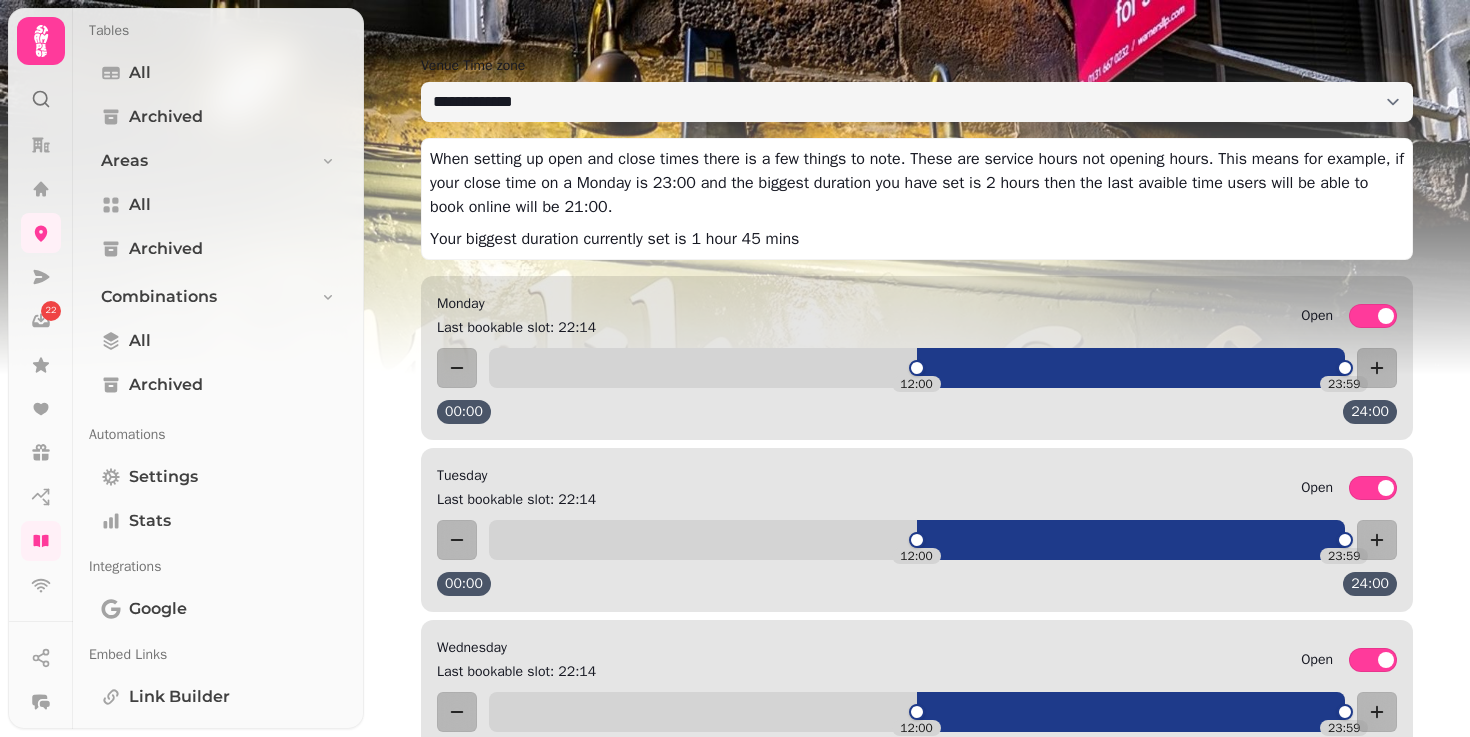 scroll, scrollTop: 1305, scrollLeft: 0, axis: vertical 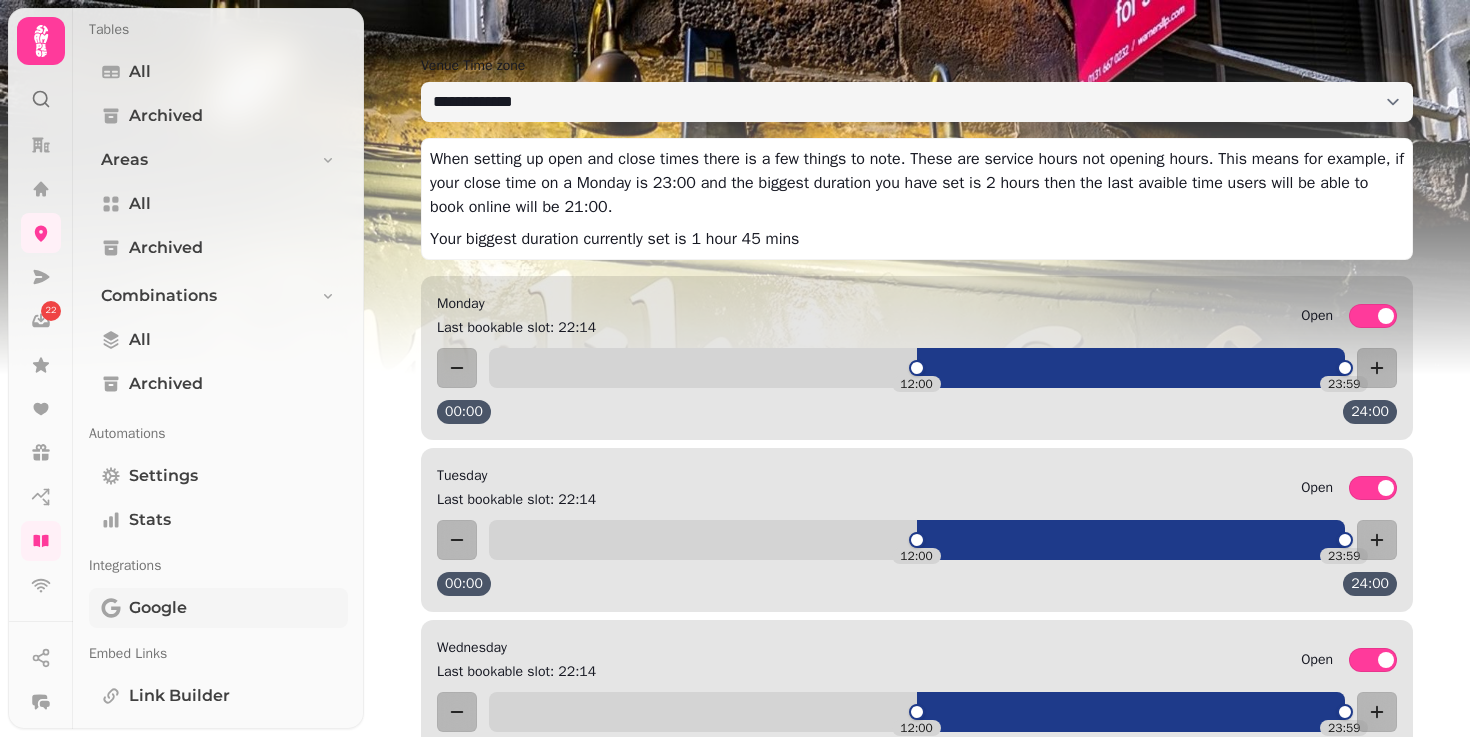 click on "Google" at bounding box center (158, 608) 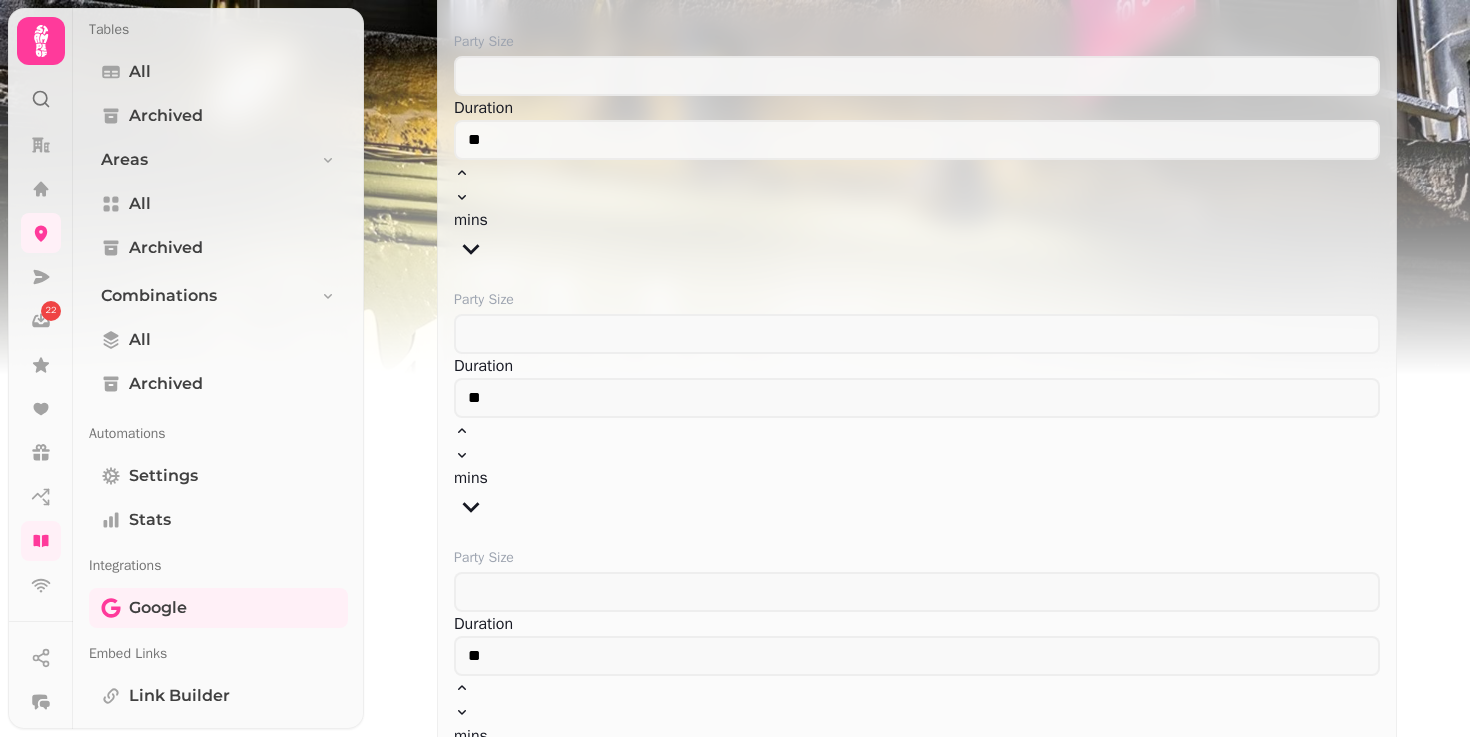scroll, scrollTop: 1226, scrollLeft: 0, axis: vertical 